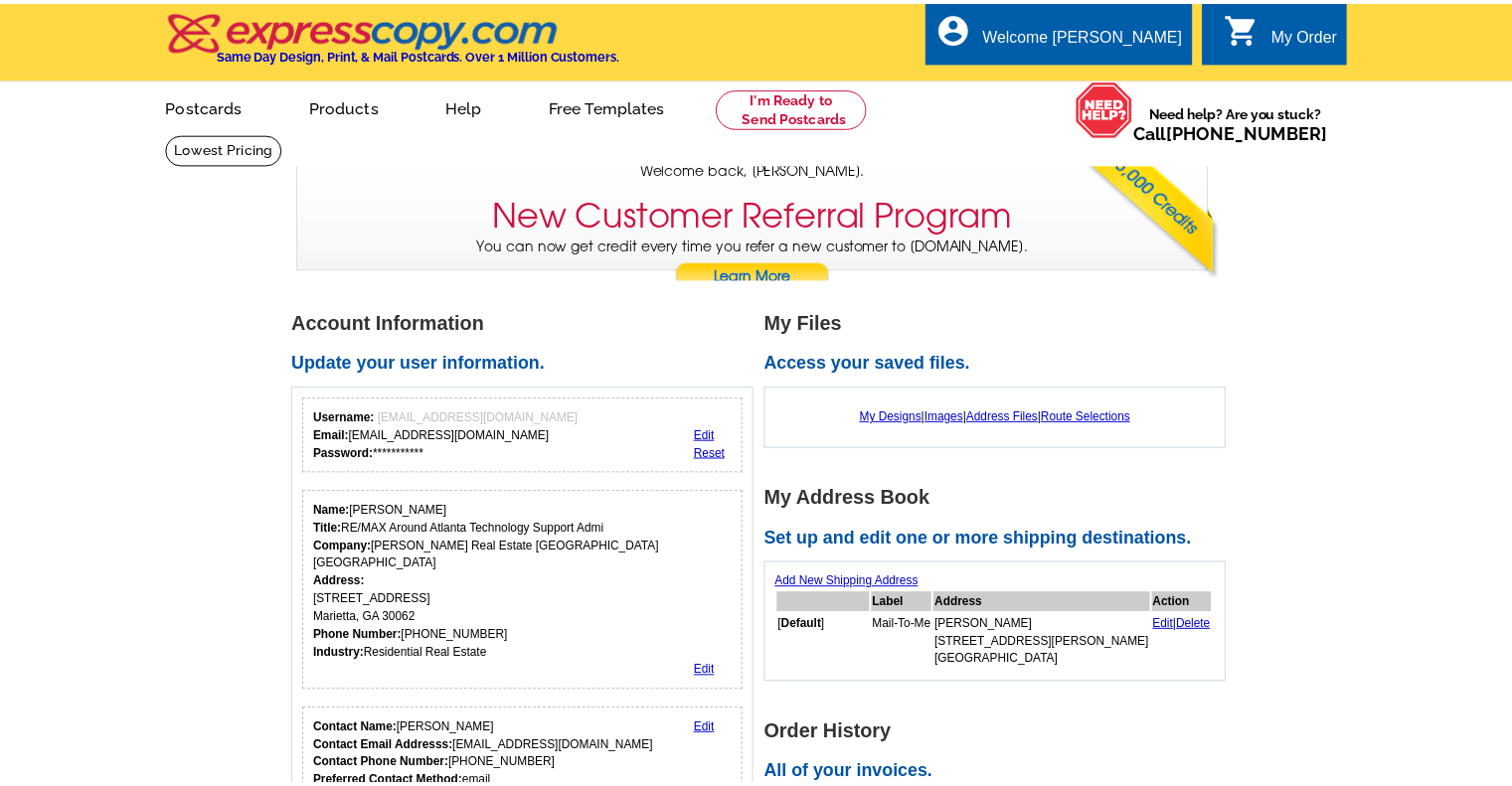 scroll, scrollTop: 0, scrollLeft: 0, axis: both 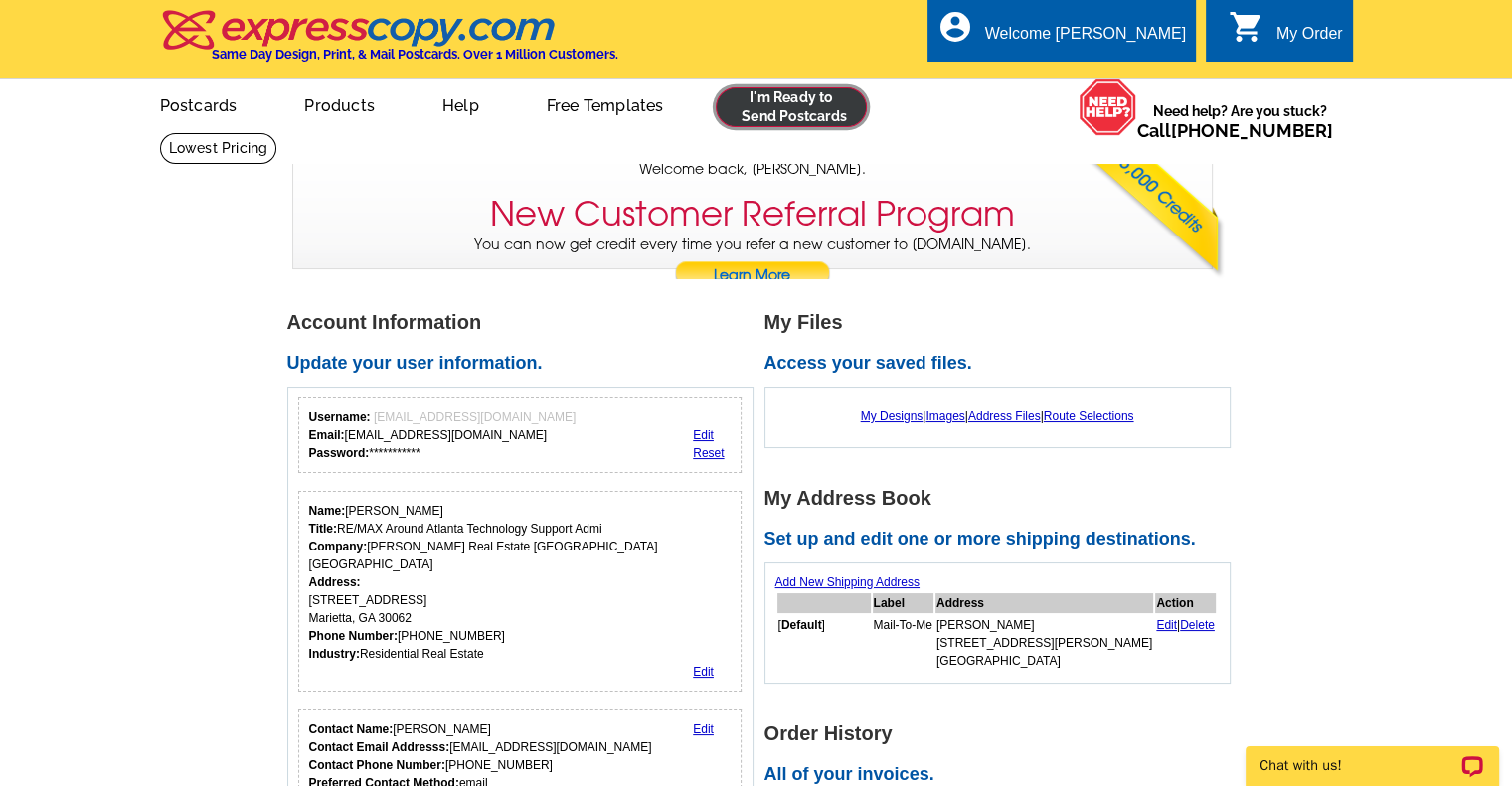click at bounding box center (791, 107) 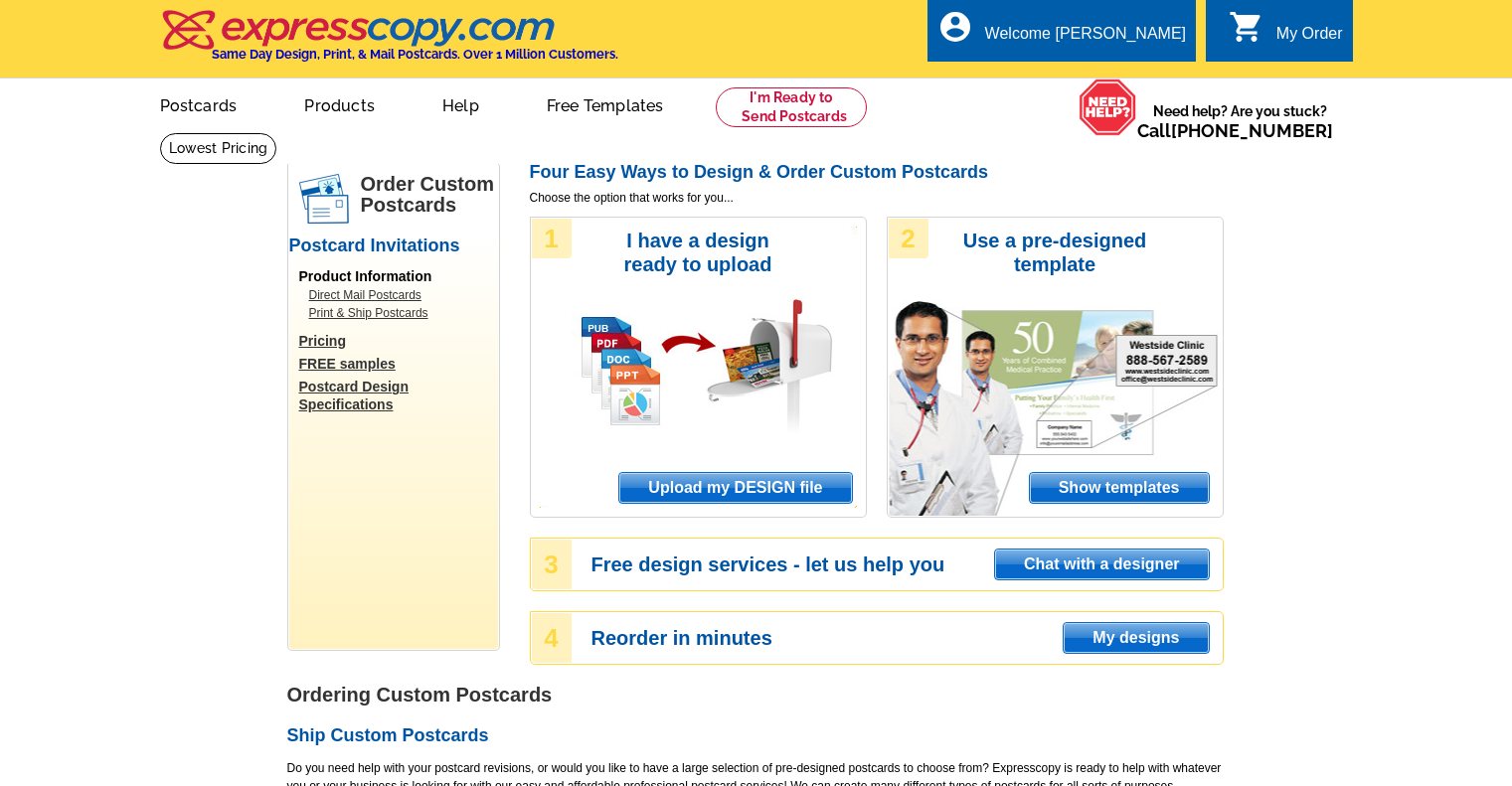 scroll, scrollTop: 0, scrollLeft: 0, axis: both 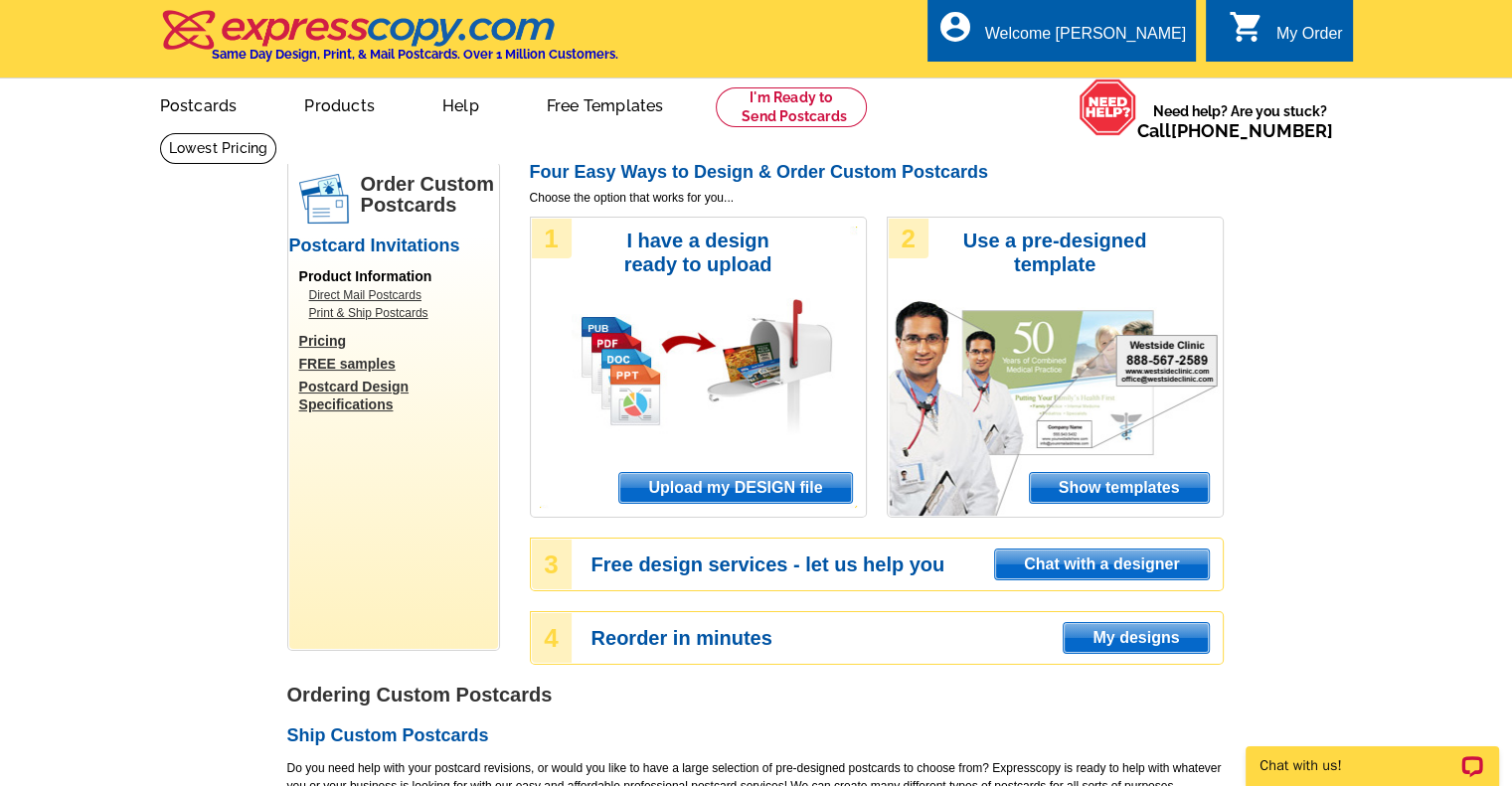 click on "Upload my DESIGN file" at bounding box center [735, 488] 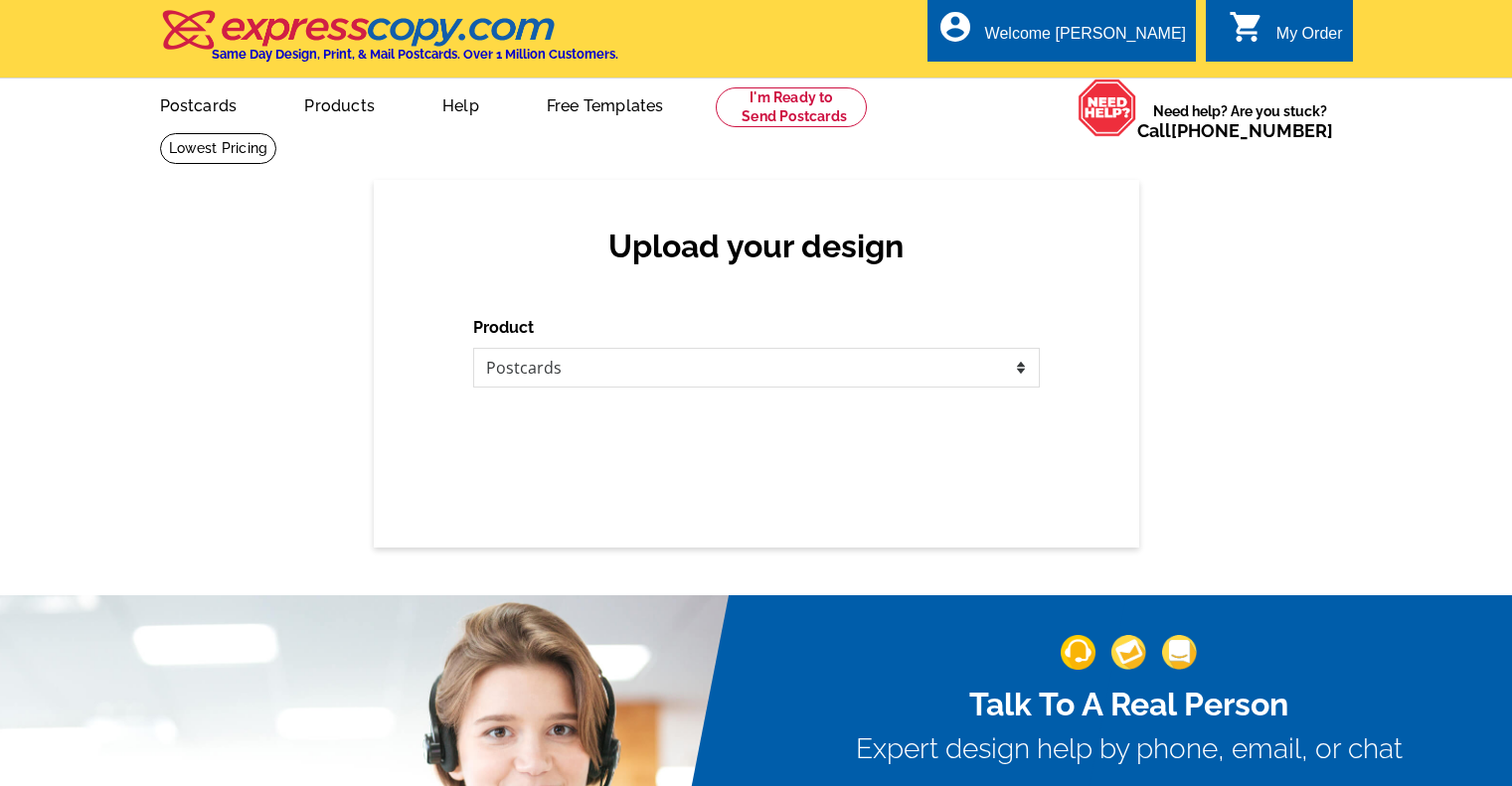 scroll, scrollTop: 0, scrollLeft: 0, axis: both 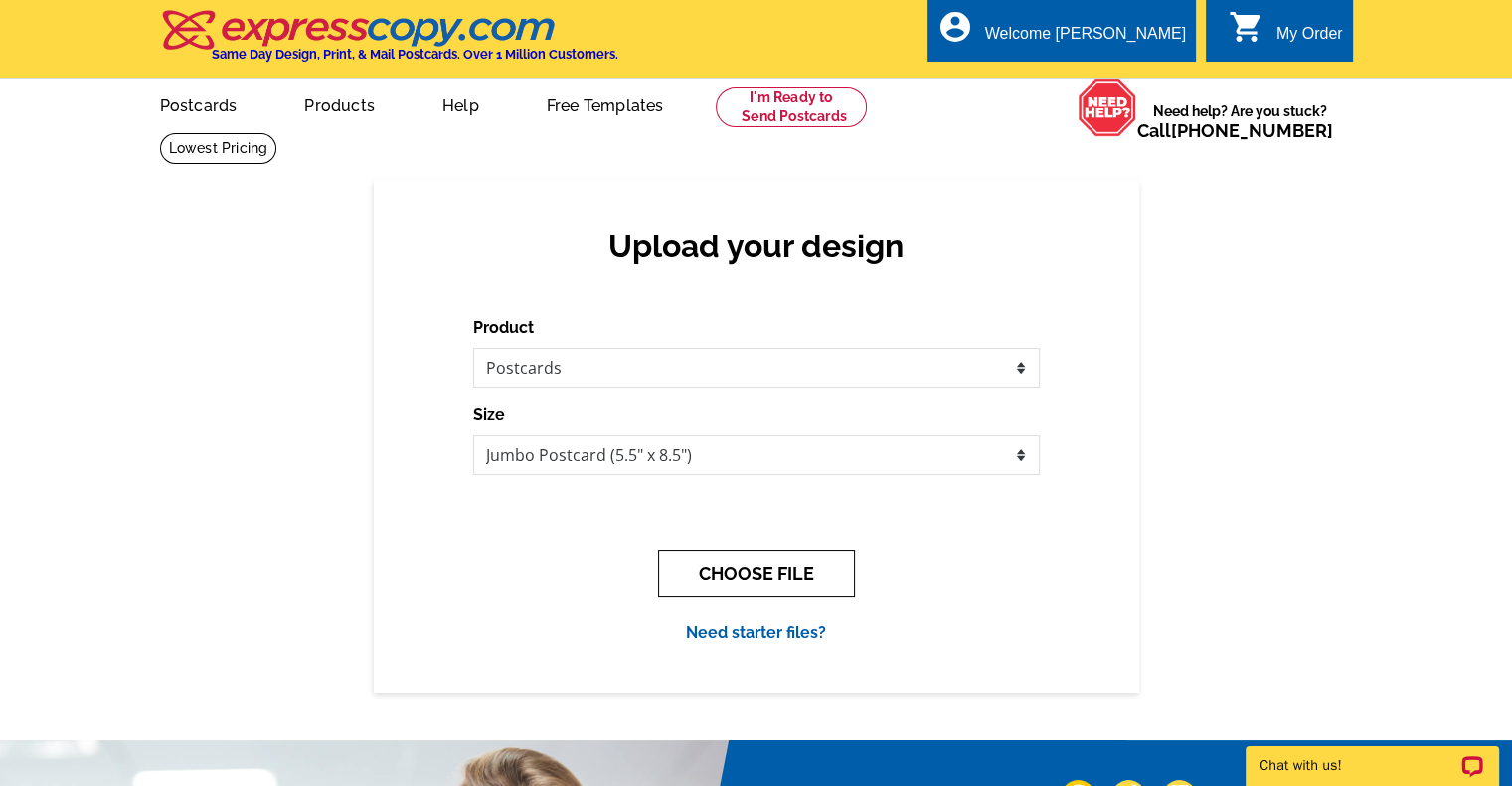 click on "CHOOSE FILE" at bounding box center (756, 573) 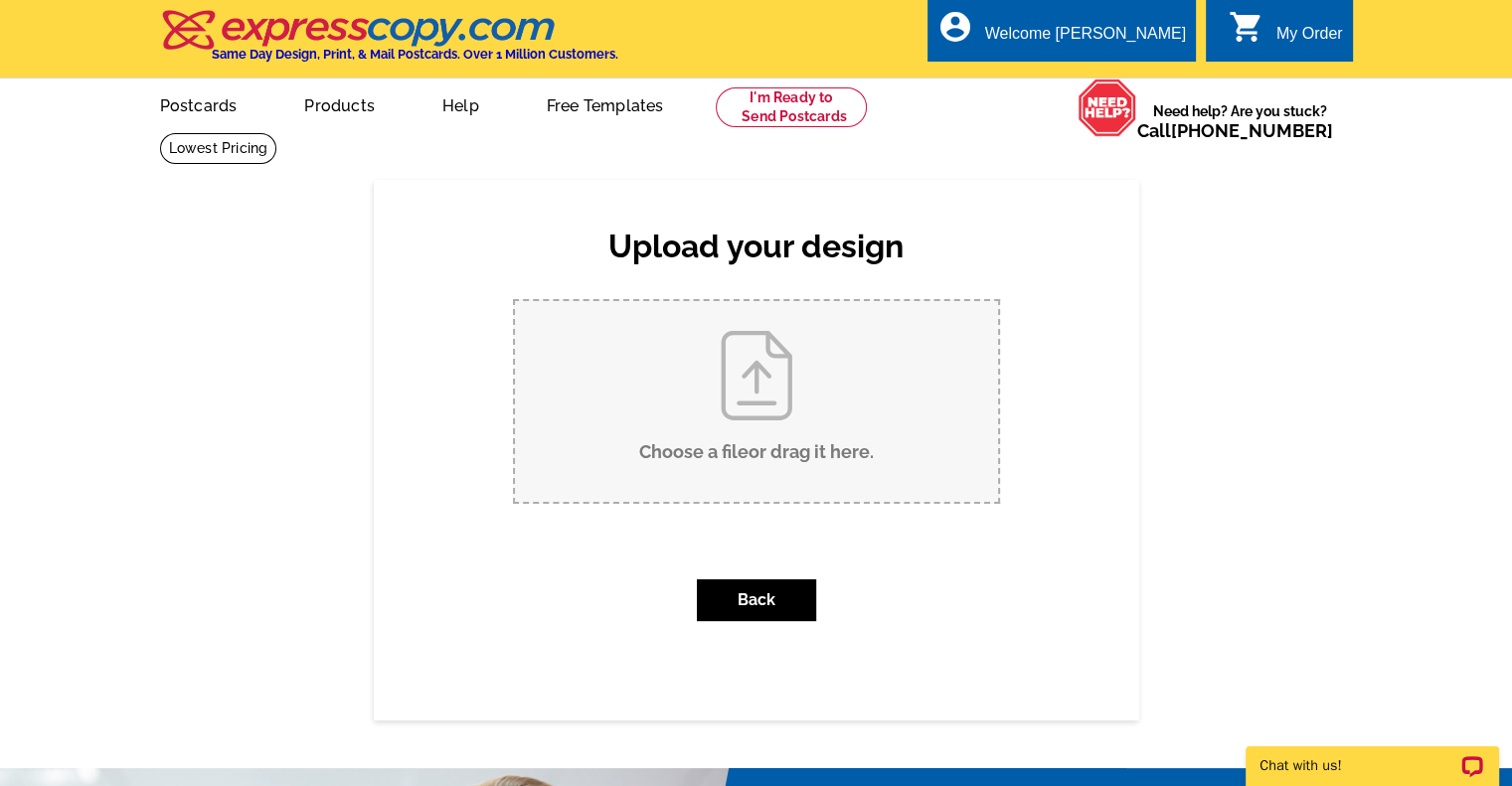 click on "Choose a file  or drag it here ." at bounding box center (756, 401) 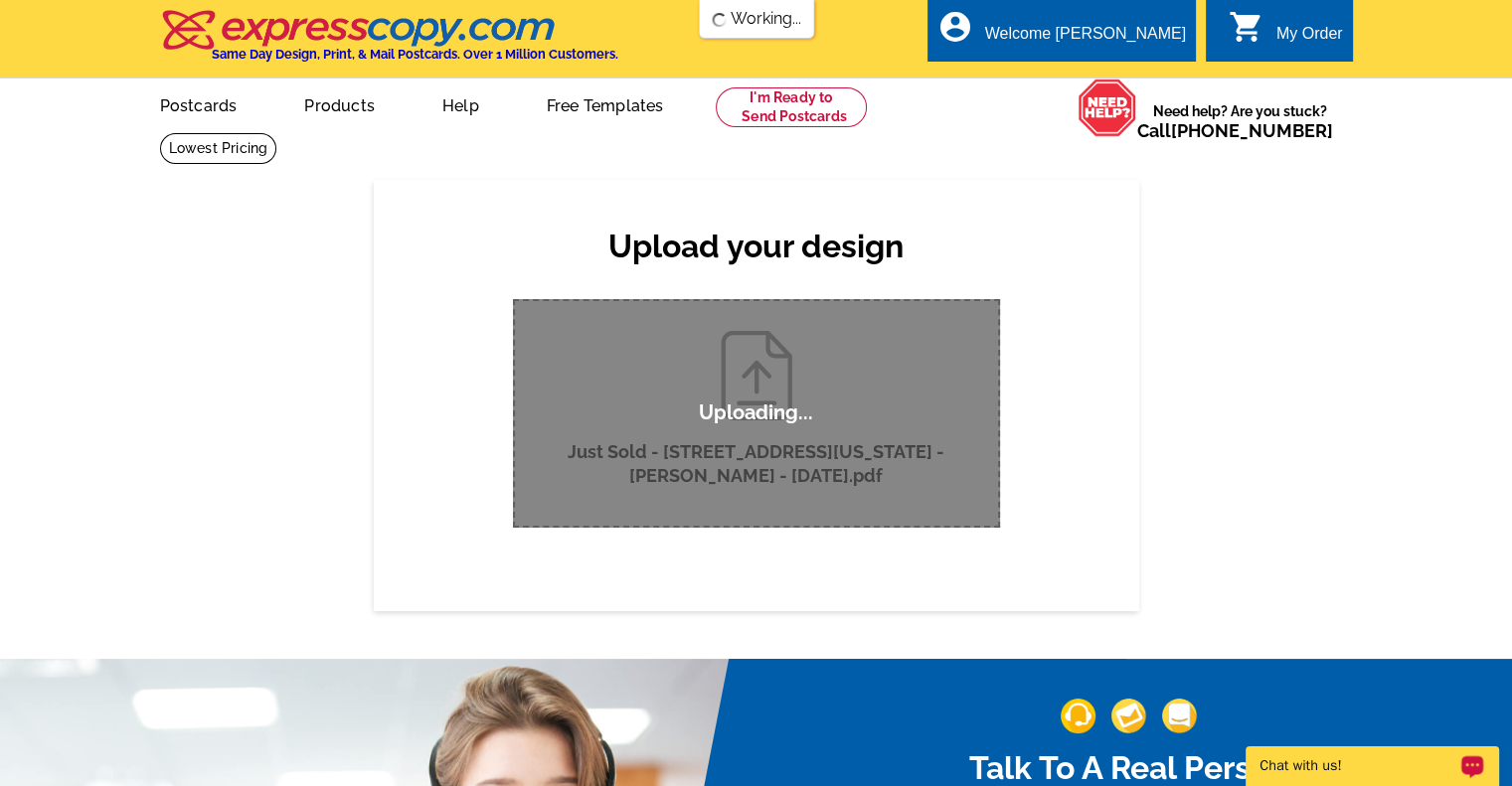 scroll, scrollTop: 0, scrollLeft: 0, axis: both 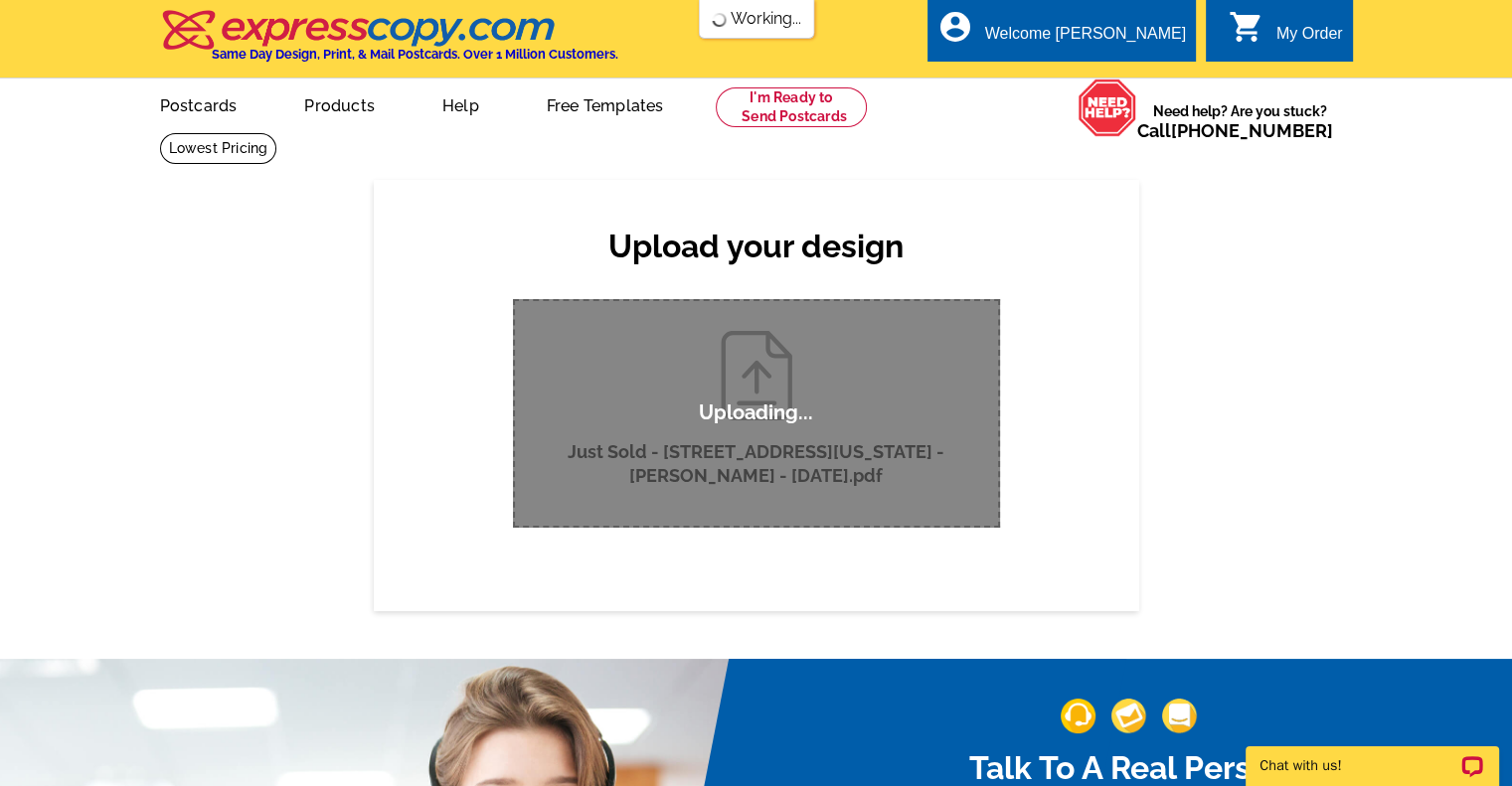 type 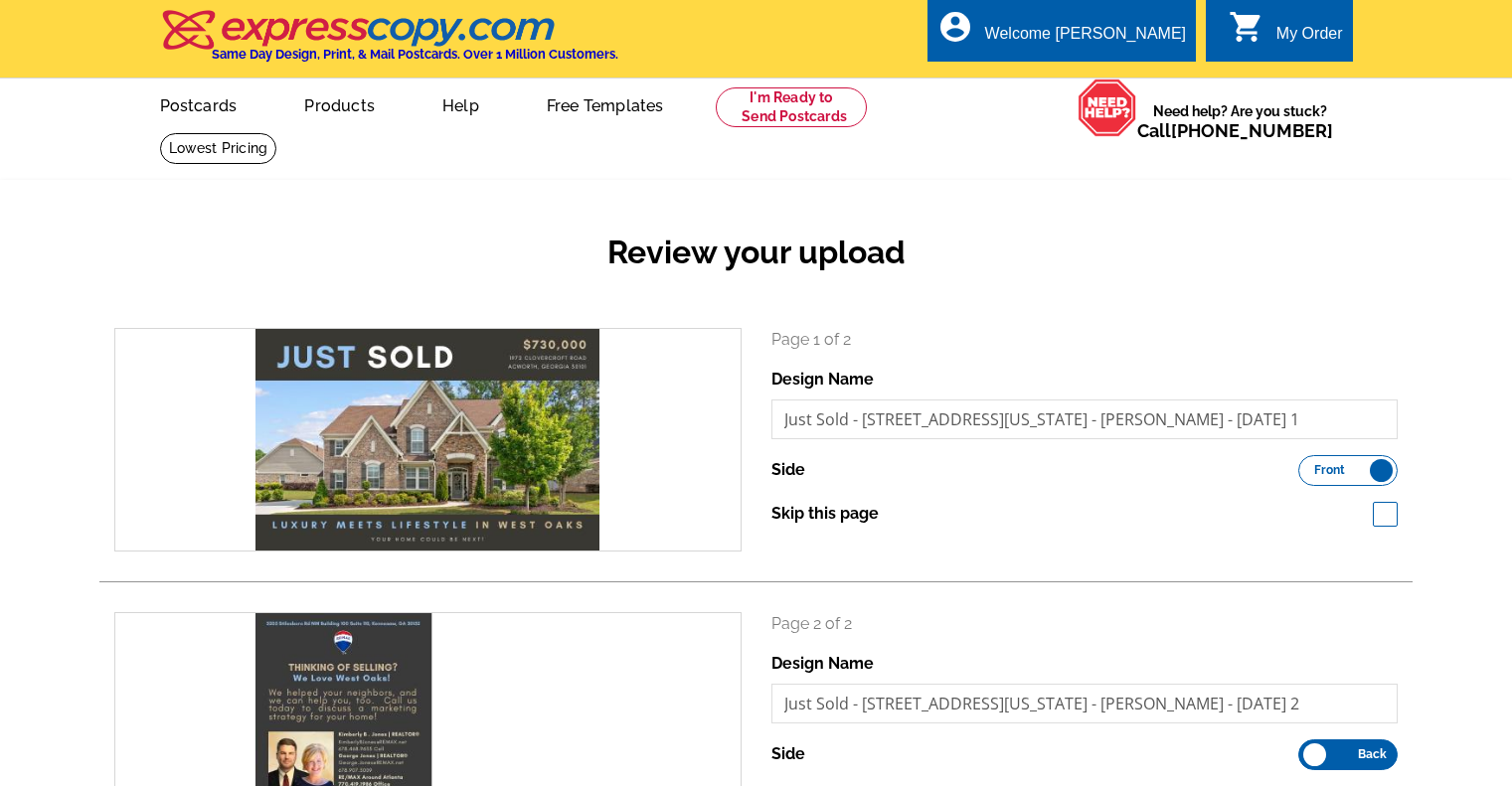 scroll, scrollTop: 0, scrollLeft: 0, axis: both 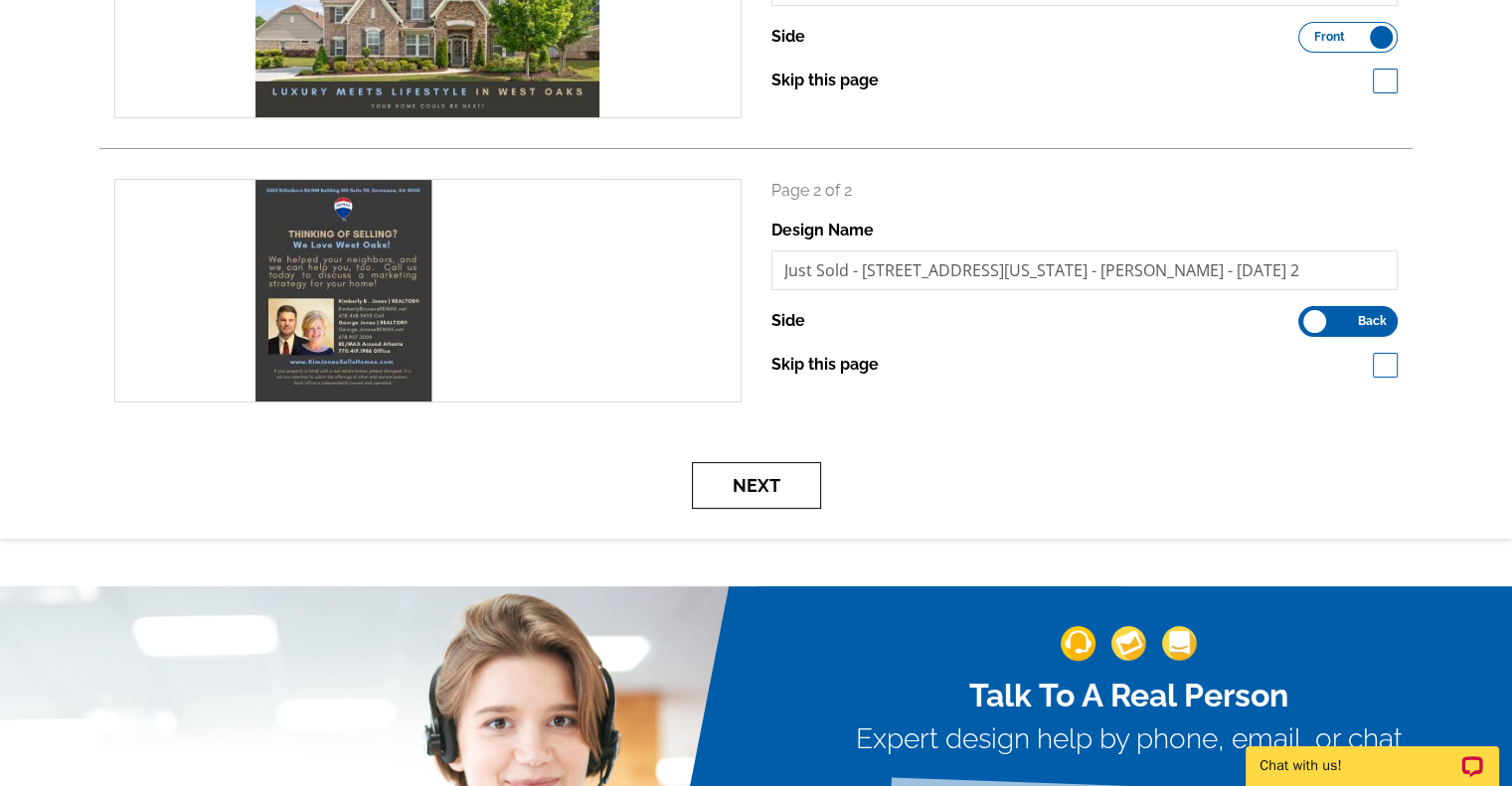 click on "Next" at bounding box center [756, 485] 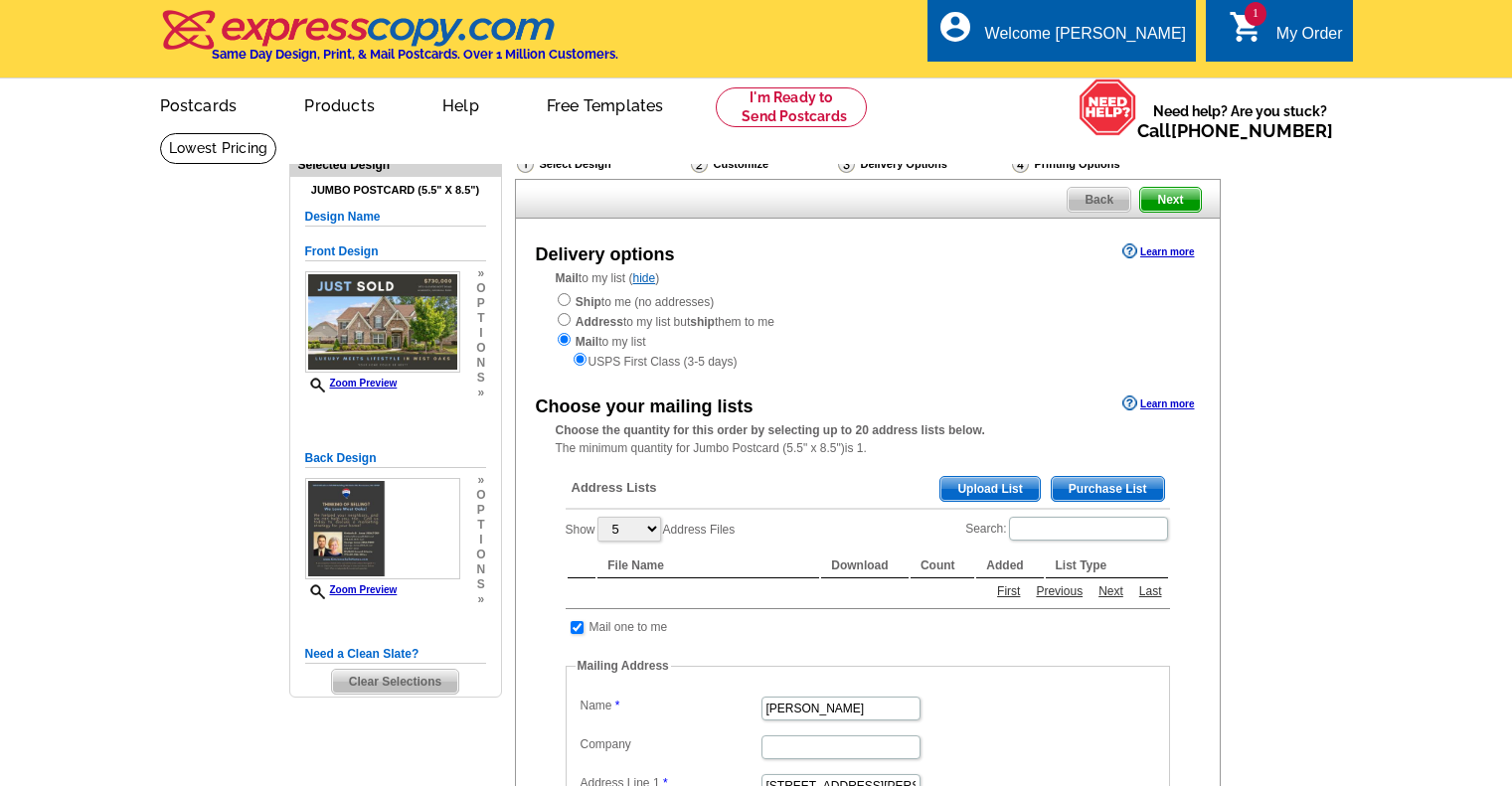 scroll, scrollTop: 0, scrollLeft: 0, axis: both 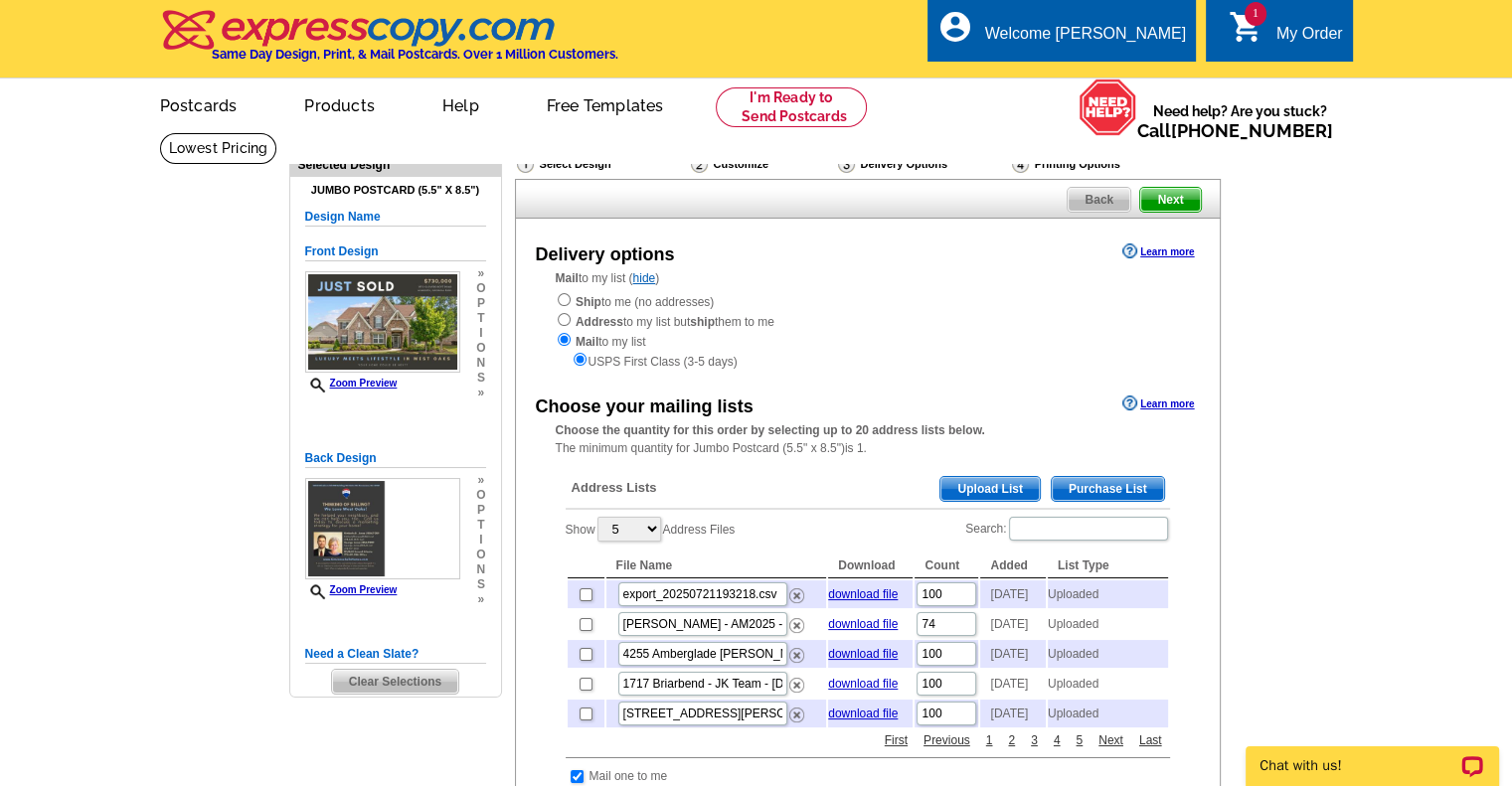 click on "Upload List" at bounding box center [989, 489] 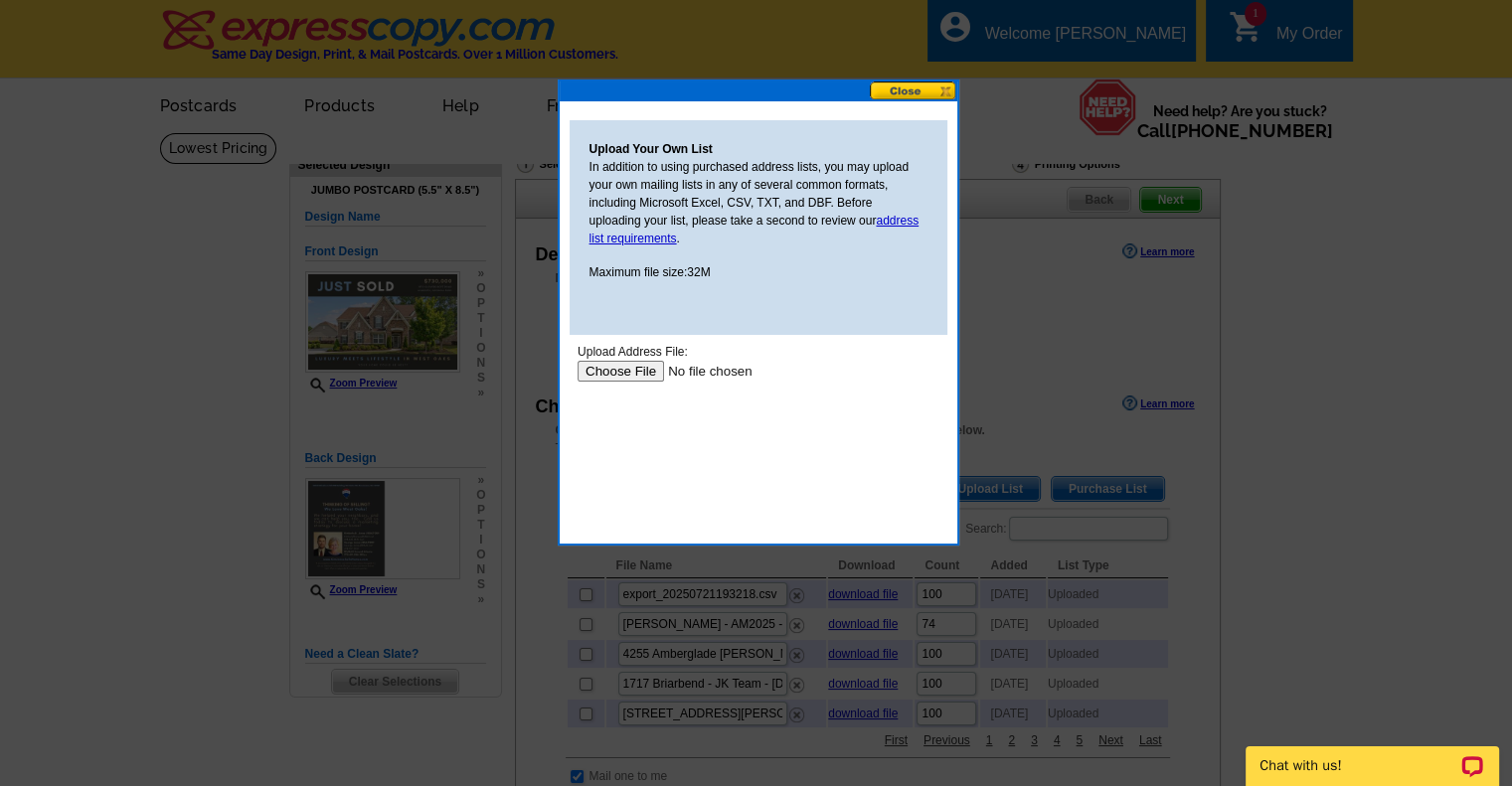 scroll, scrollTop: 0, scrollLeft: 0, axis: both 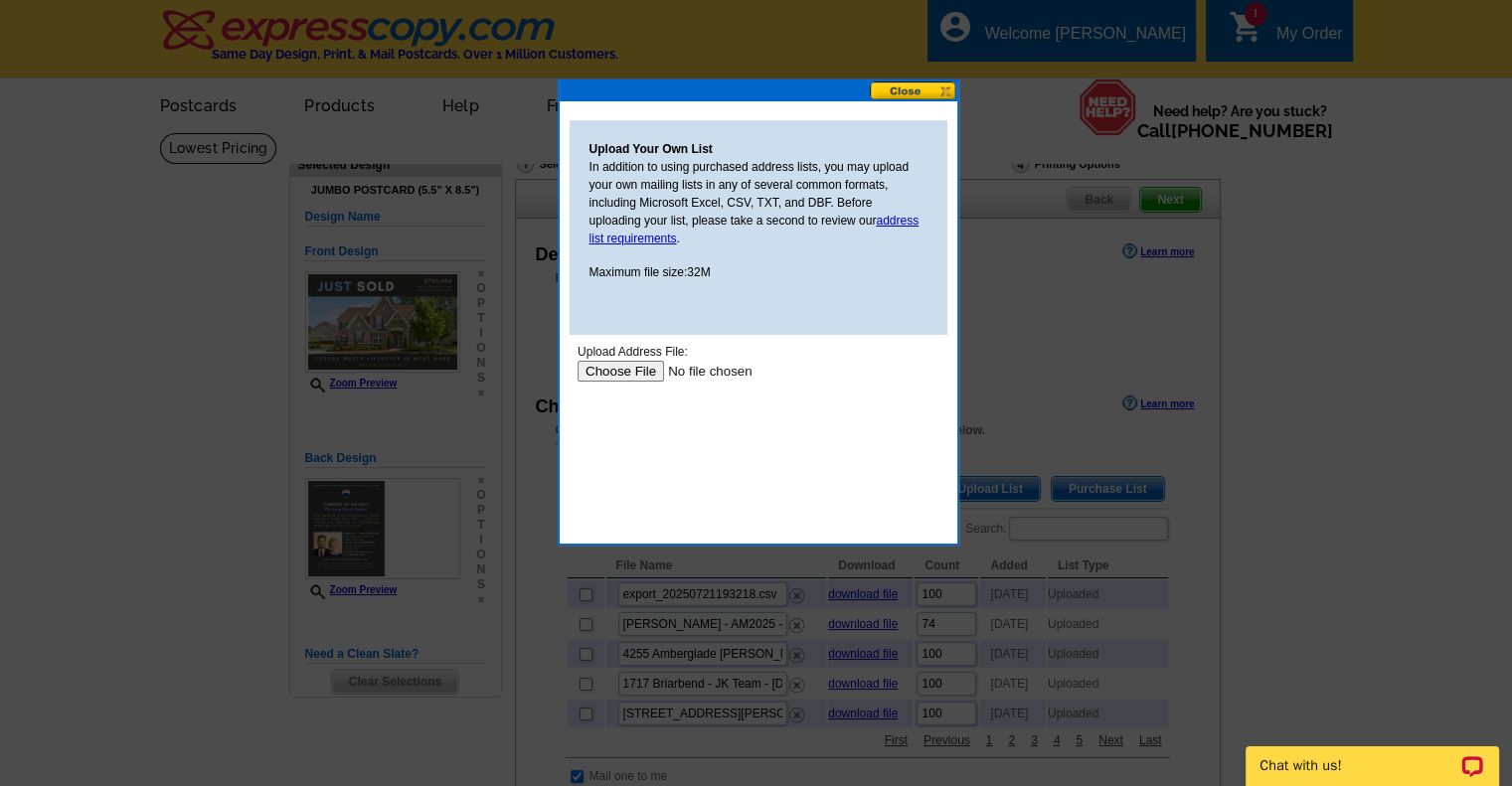 click at bounding box center (702, 371) 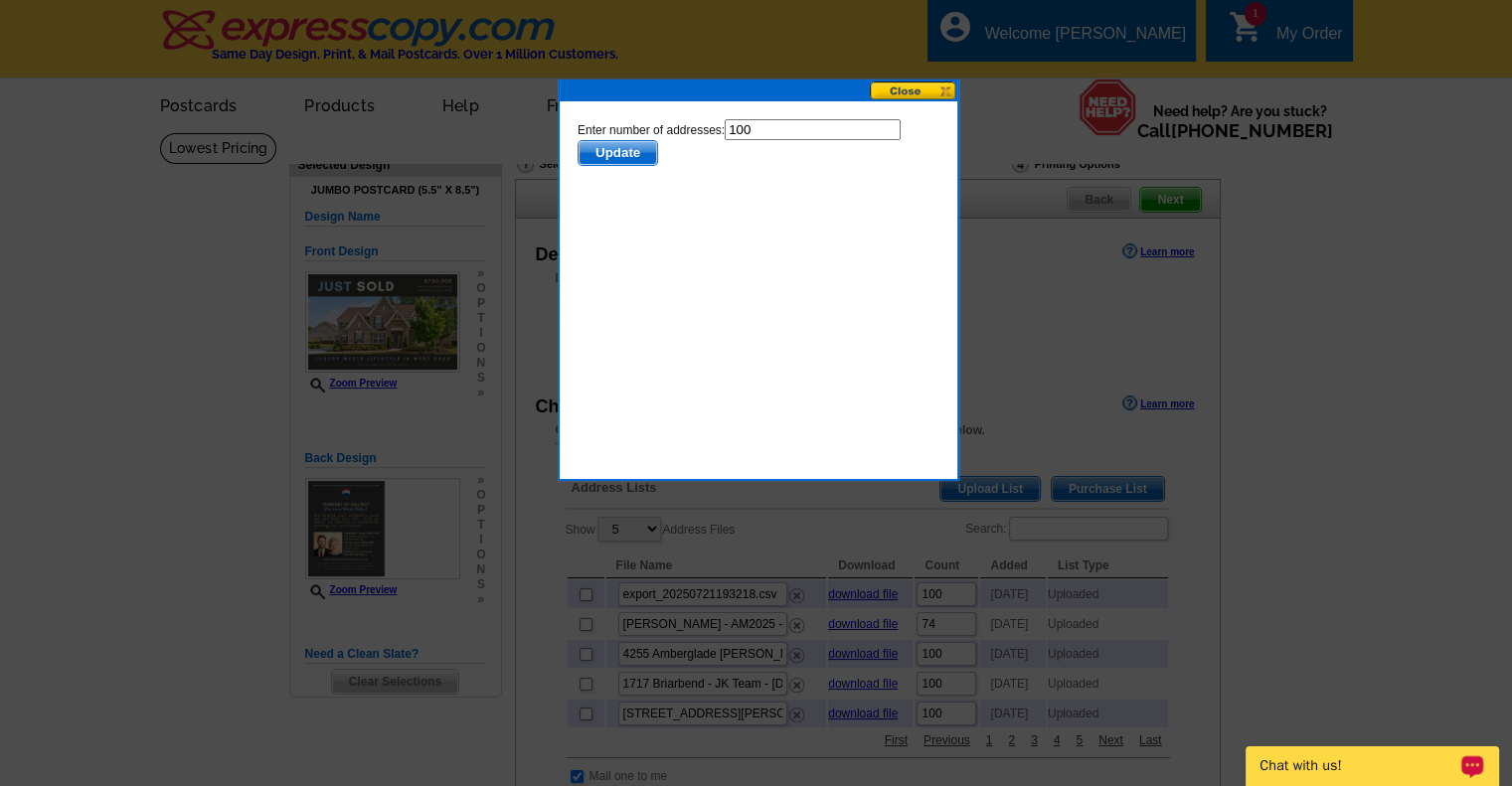 scroll, scrollTop: 0, scrollLeft: 0, axis: both 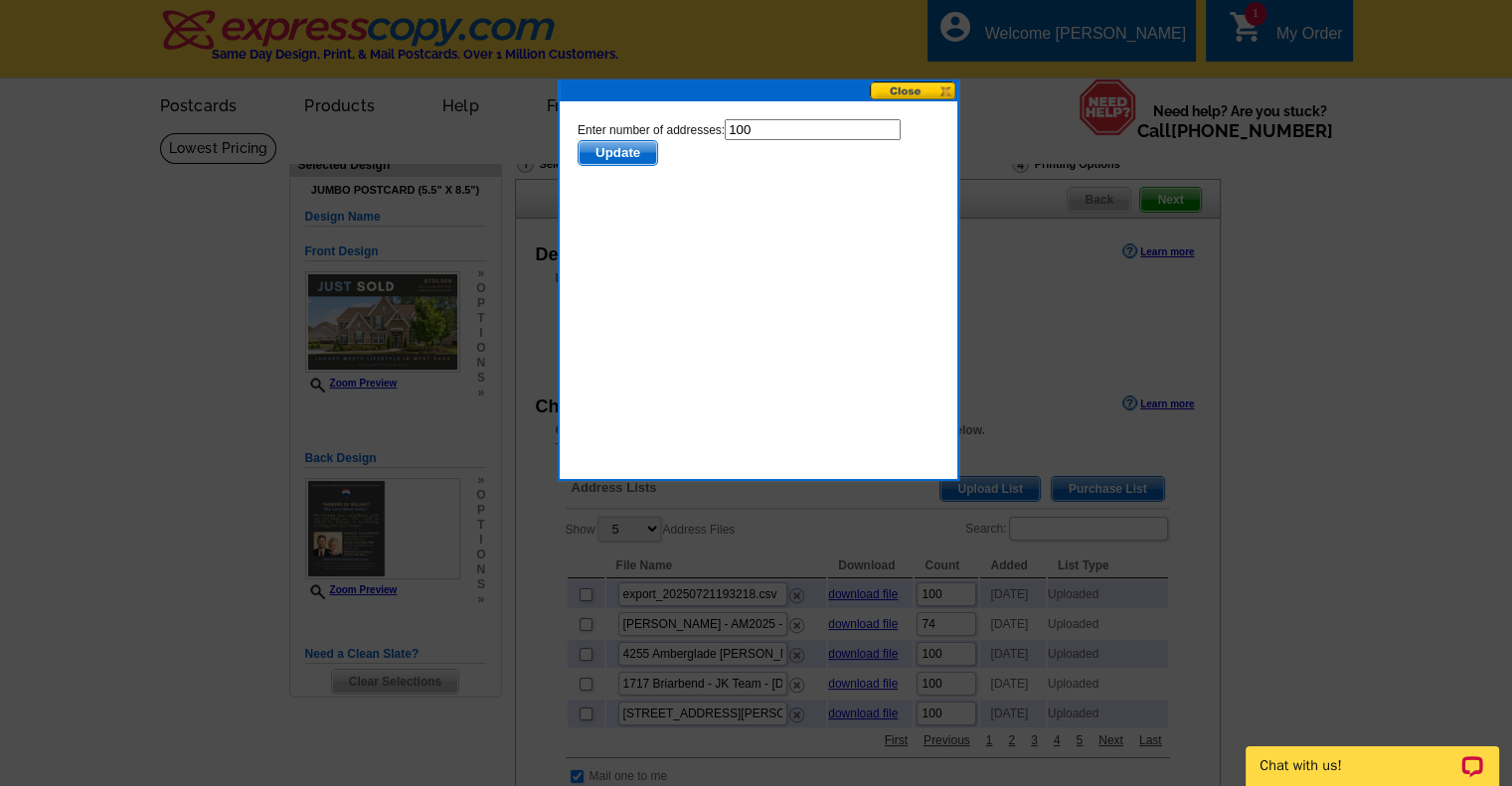 click on "Update" at bounding box center [616, 153] 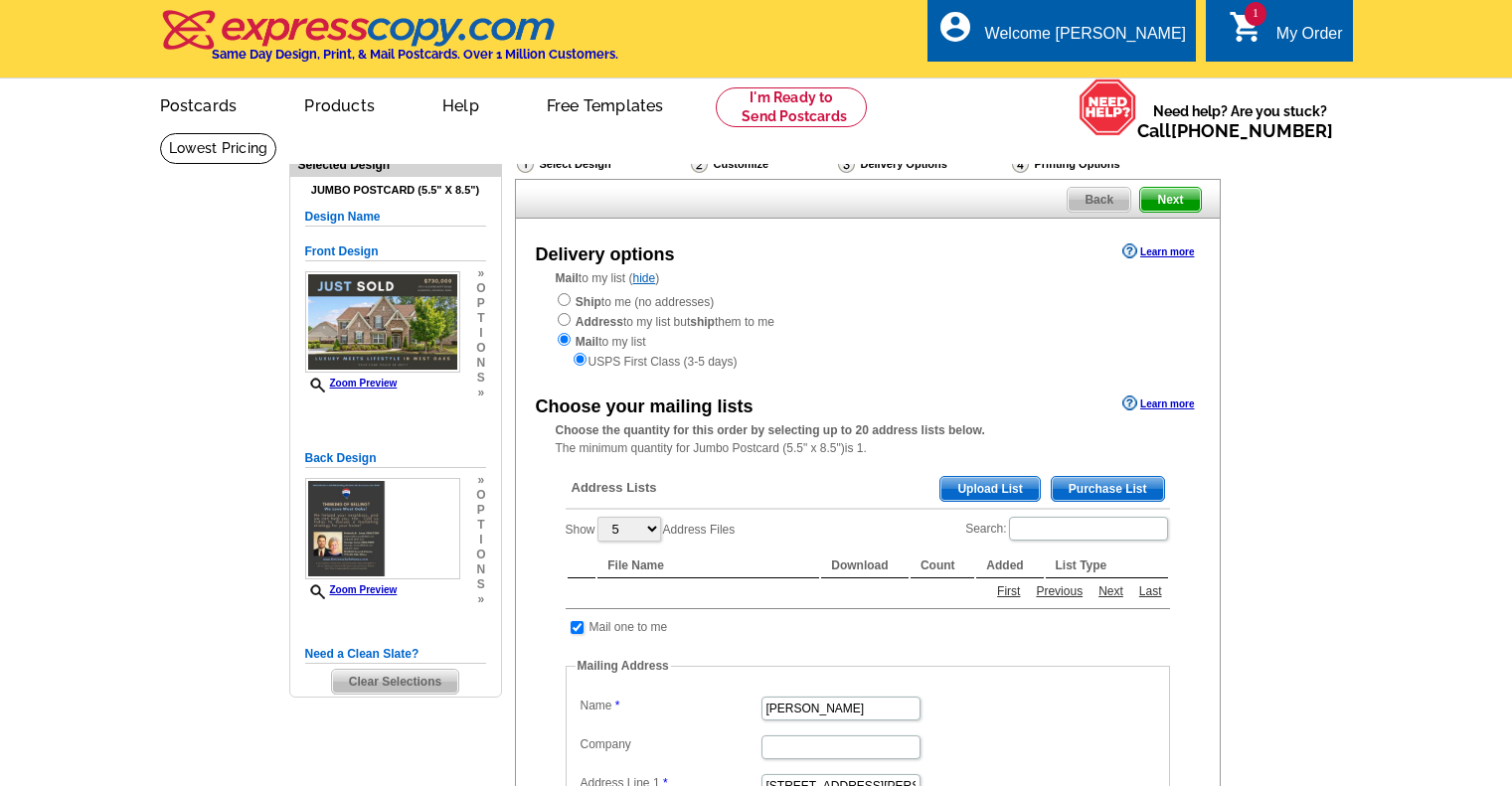 scroll, scrollTop: 0, scrollLeft: 0, axis: both 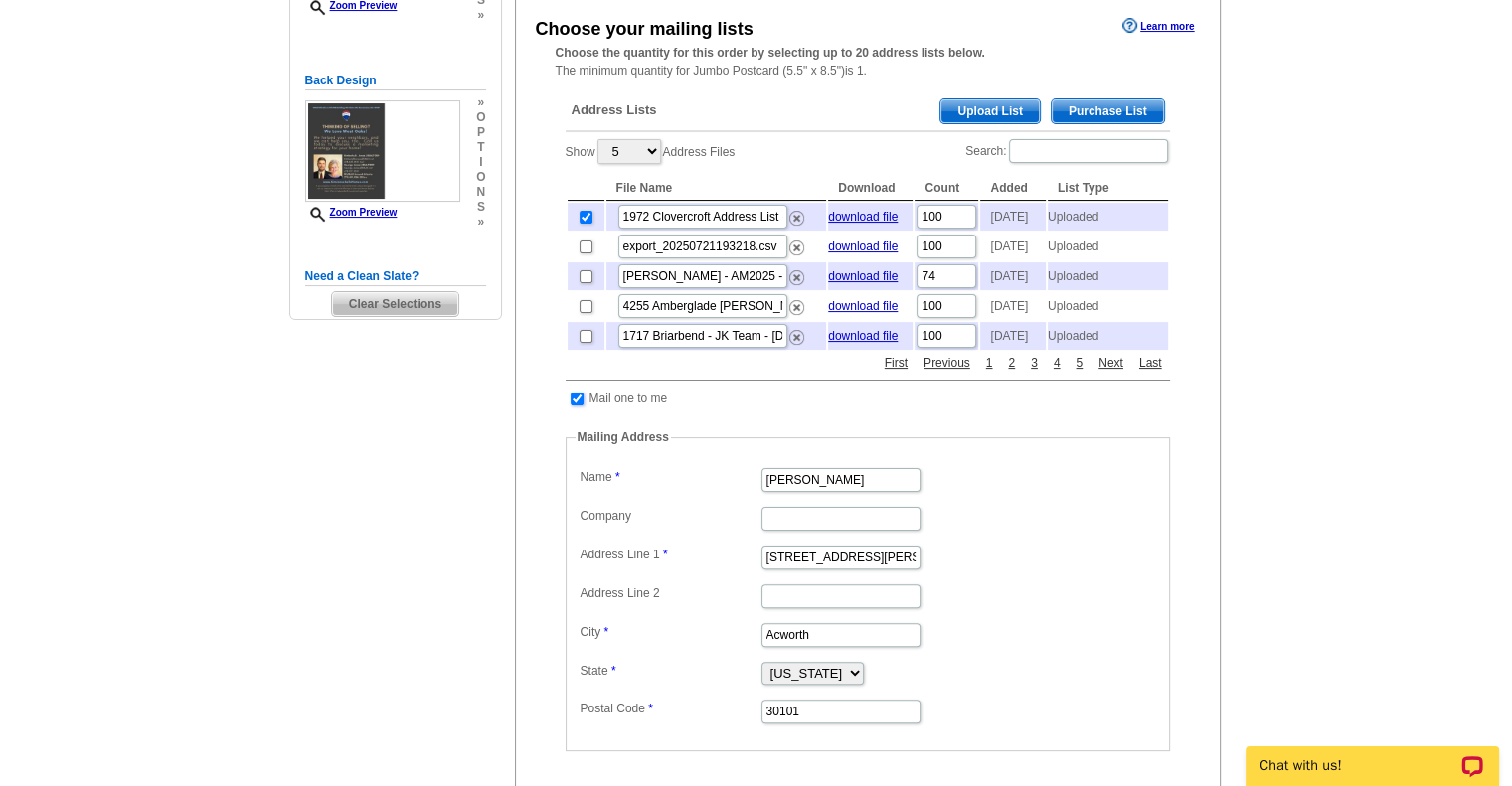 click at bounding box center (577, 398) 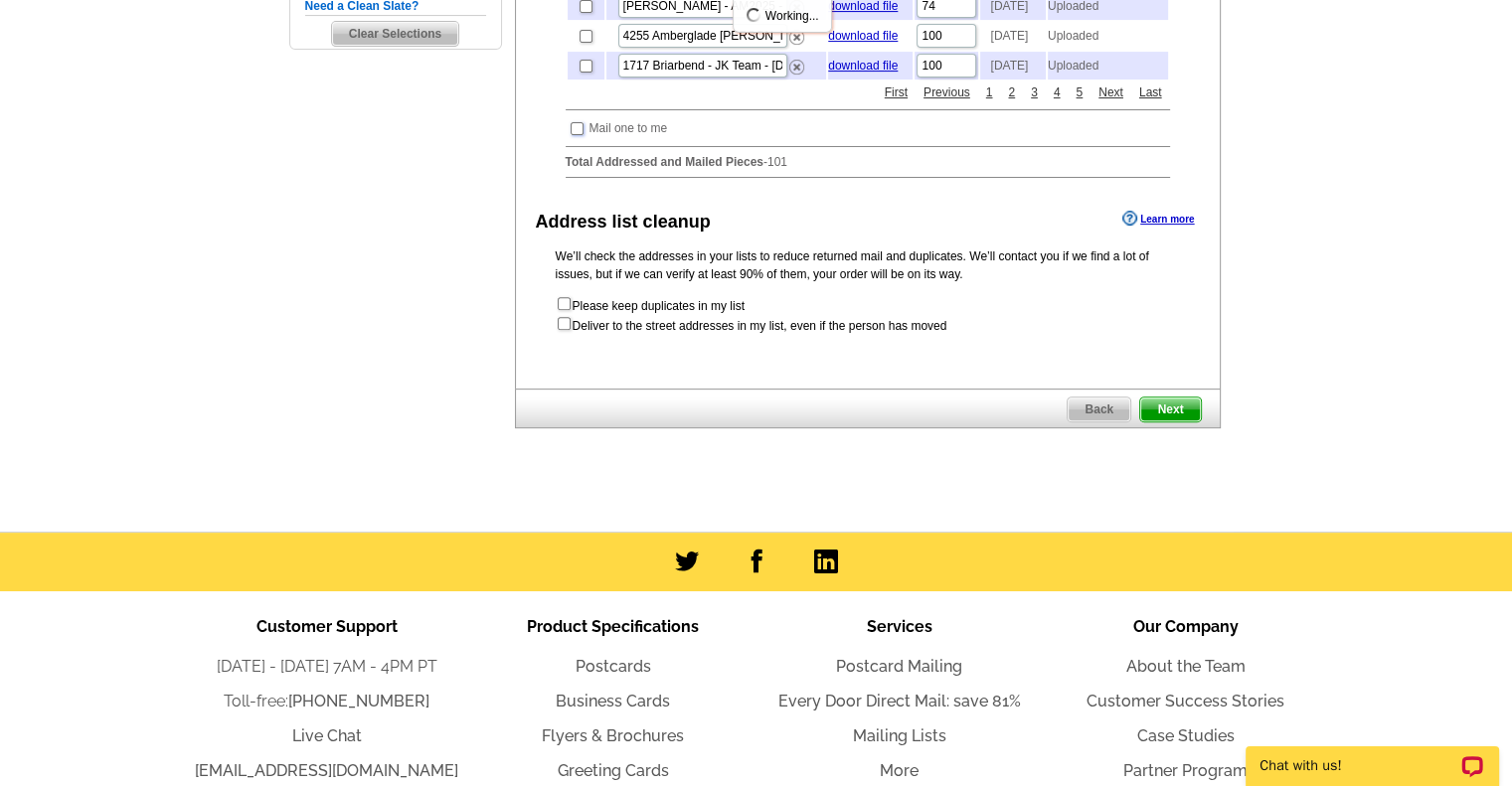 scroll, scrollTop: 425, scrollLeft: 0, axis: vertical 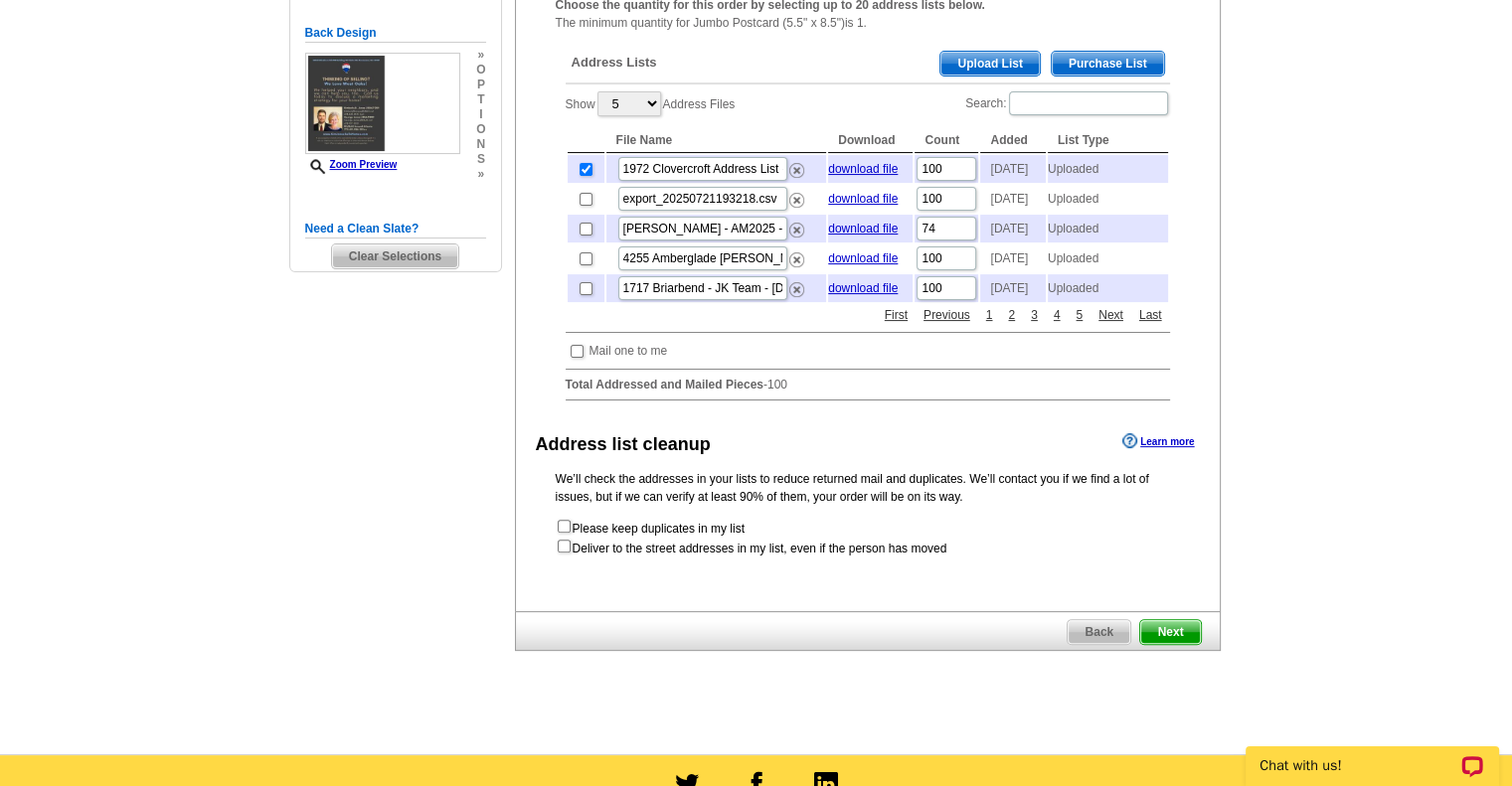 click on "Next" at bounding box center (1170, 632) 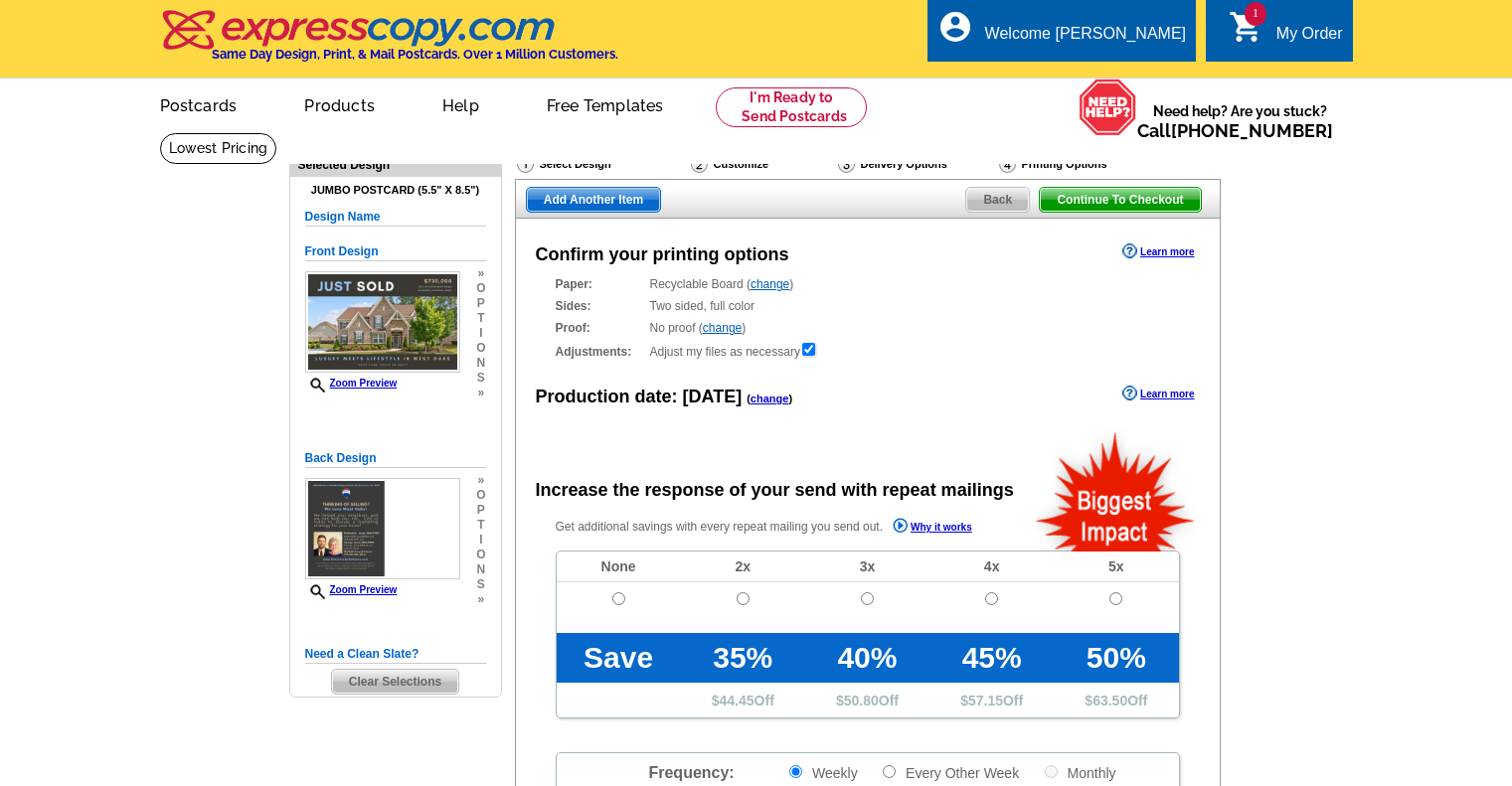 scroll, scrollTop: 0, scrollLeft: 0, axis: both 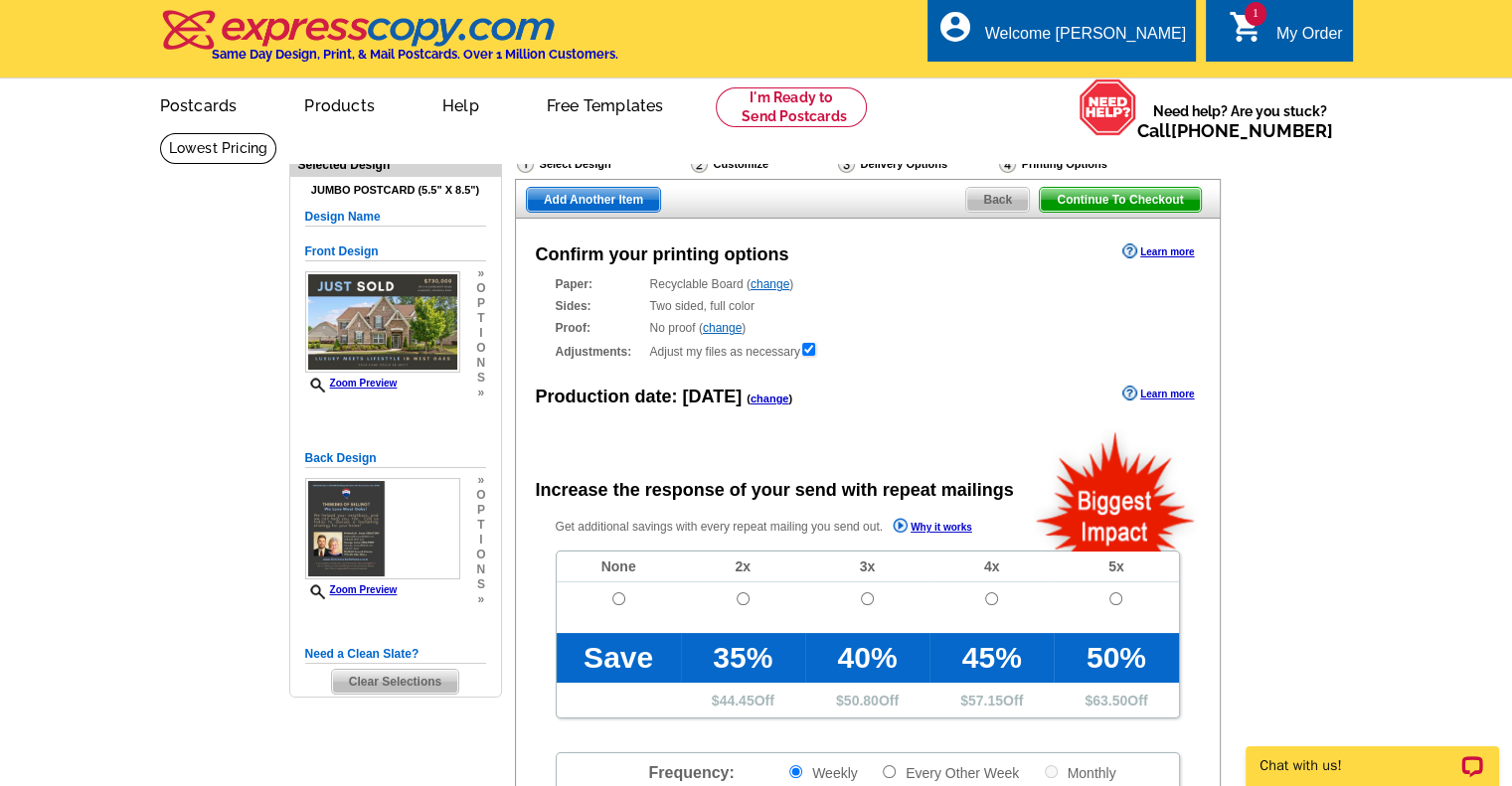 radio on "false" 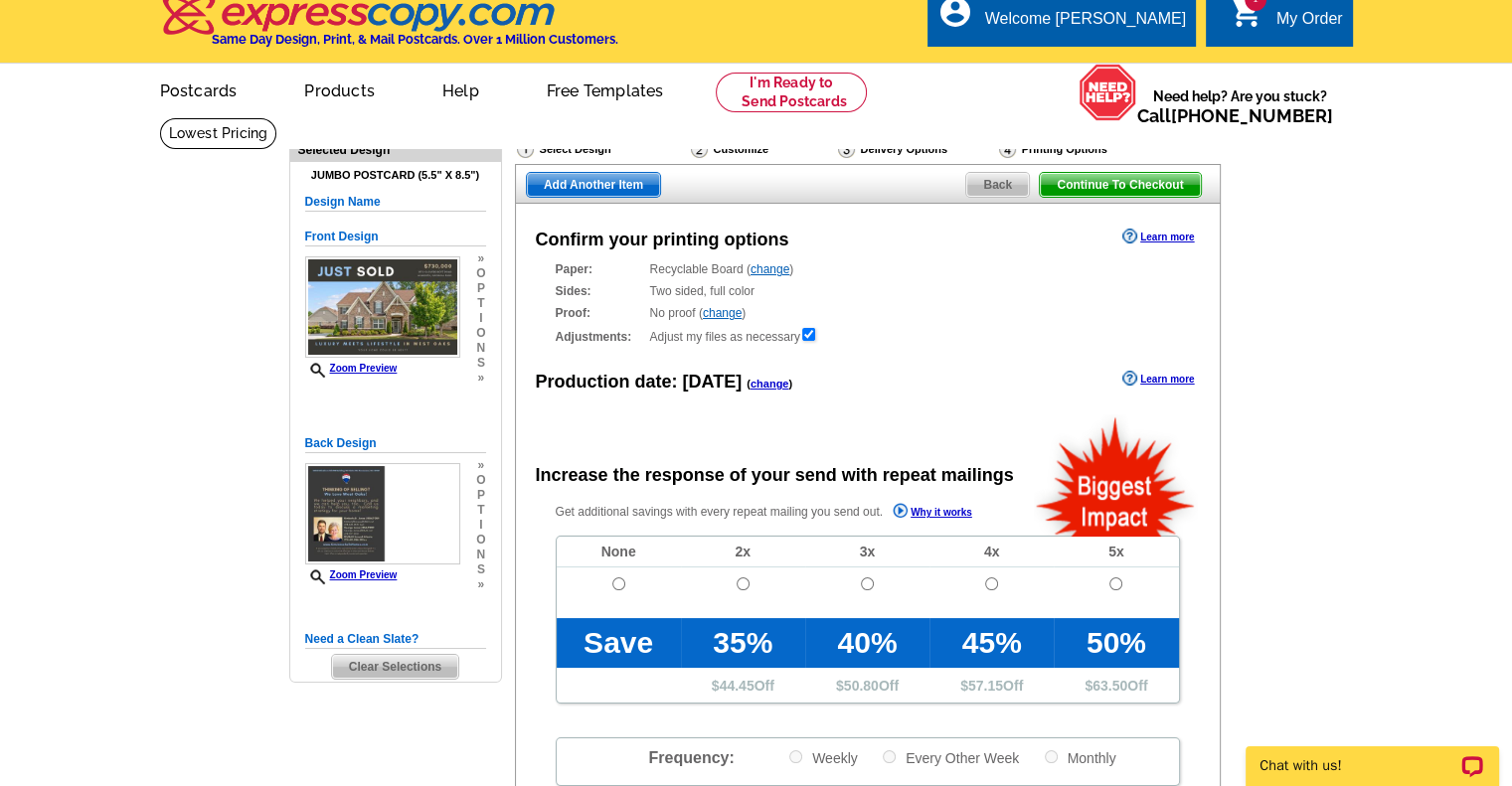 scroll, scrollTop: 0, scrollLeft: 0, axis: both 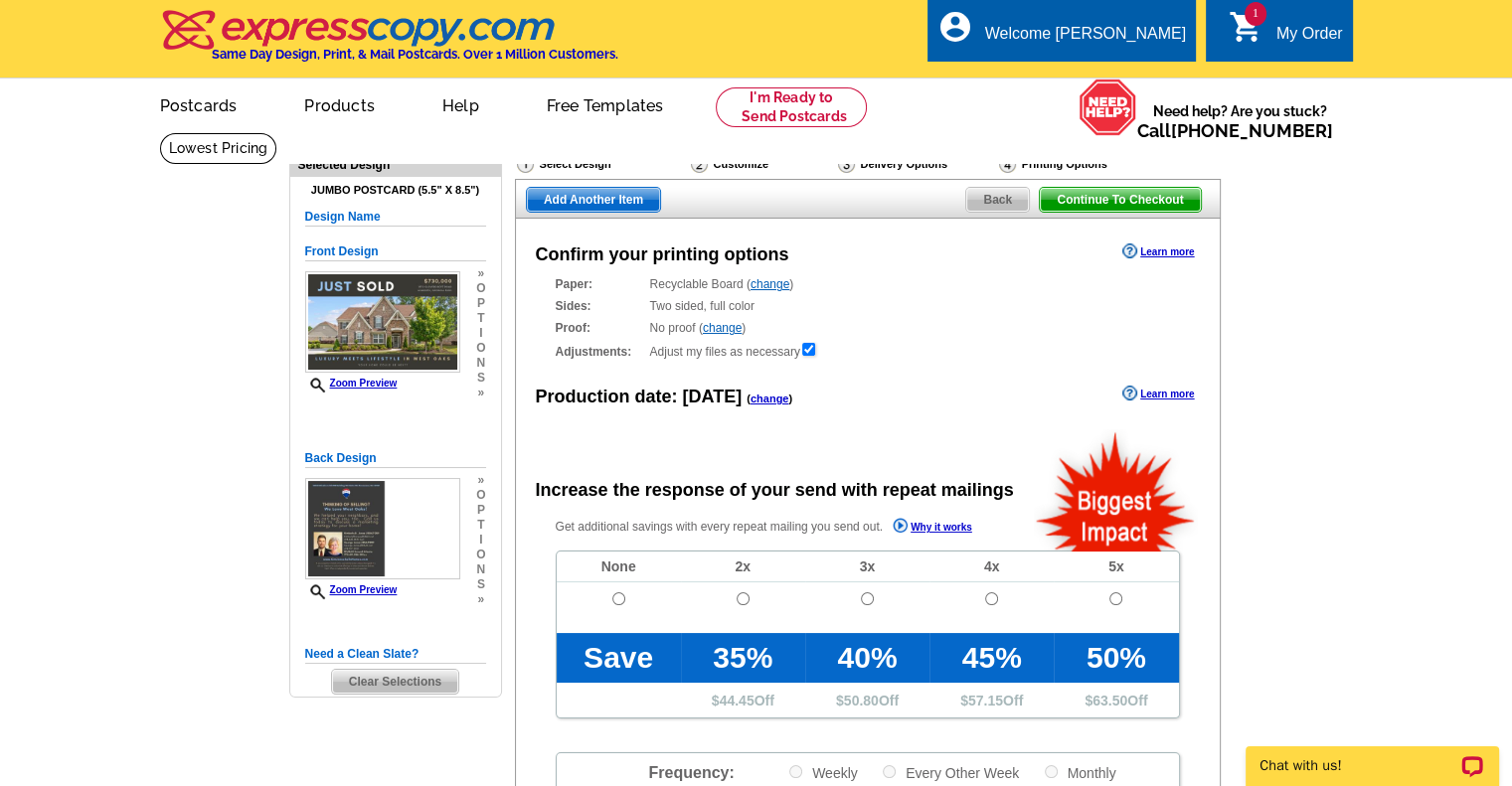 click at bounding box center (618, 607) 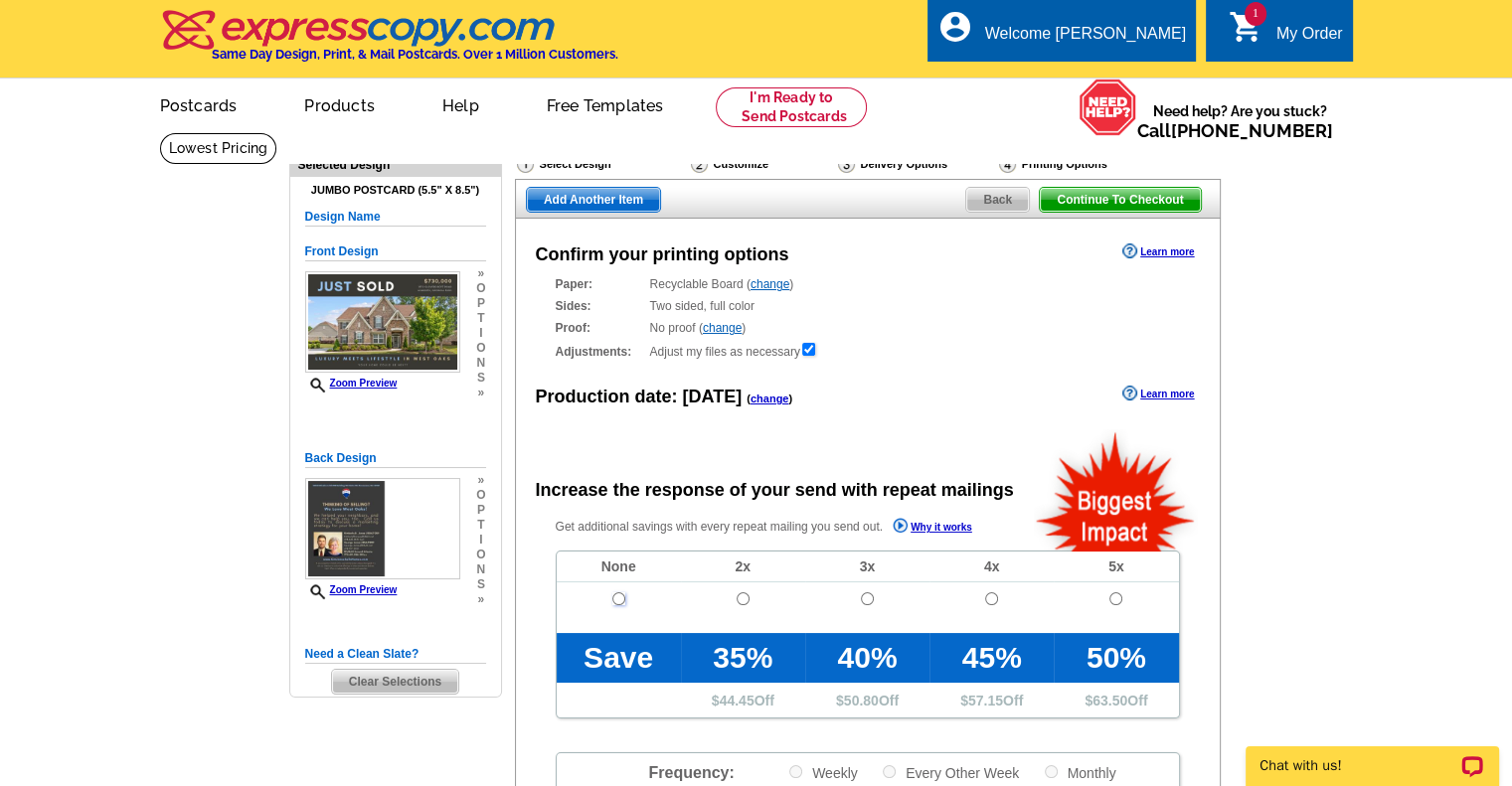 click at bounding box center [618, 598] 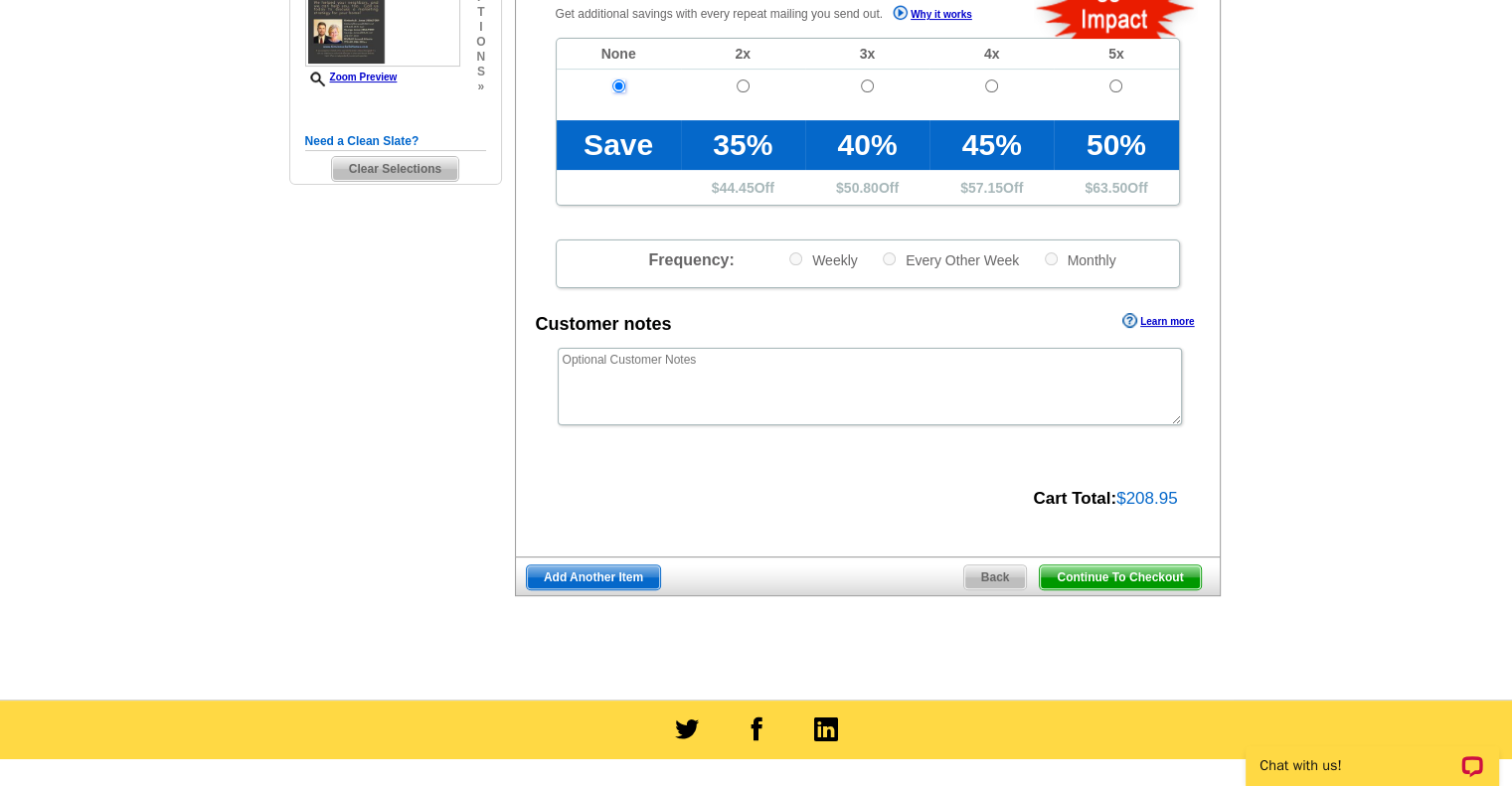 scroll, scrollTop: 513, scrollLeft: 0, axis: vertical 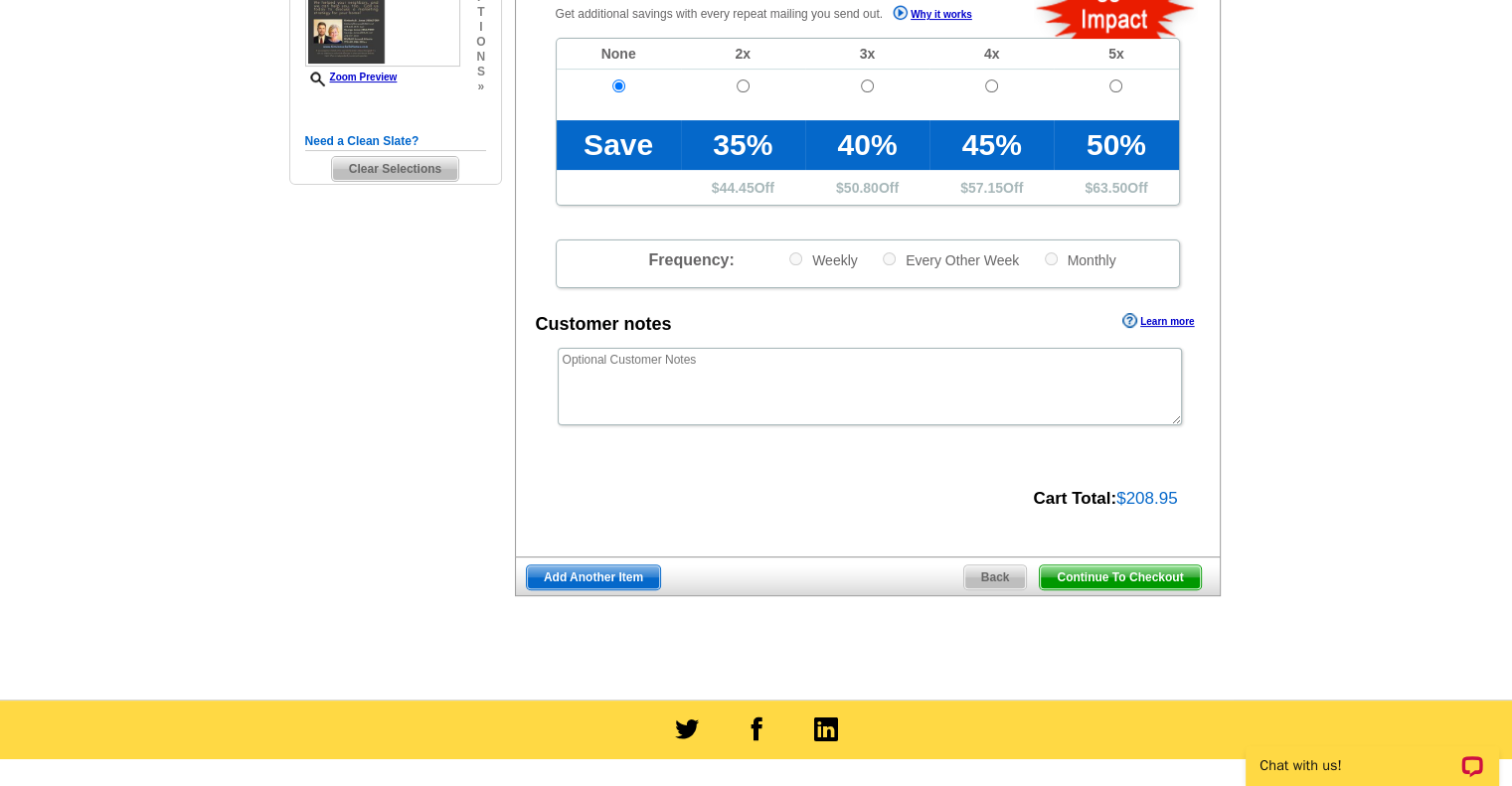 click on "Continue To Checkout" at bounding box center (1119, 577) 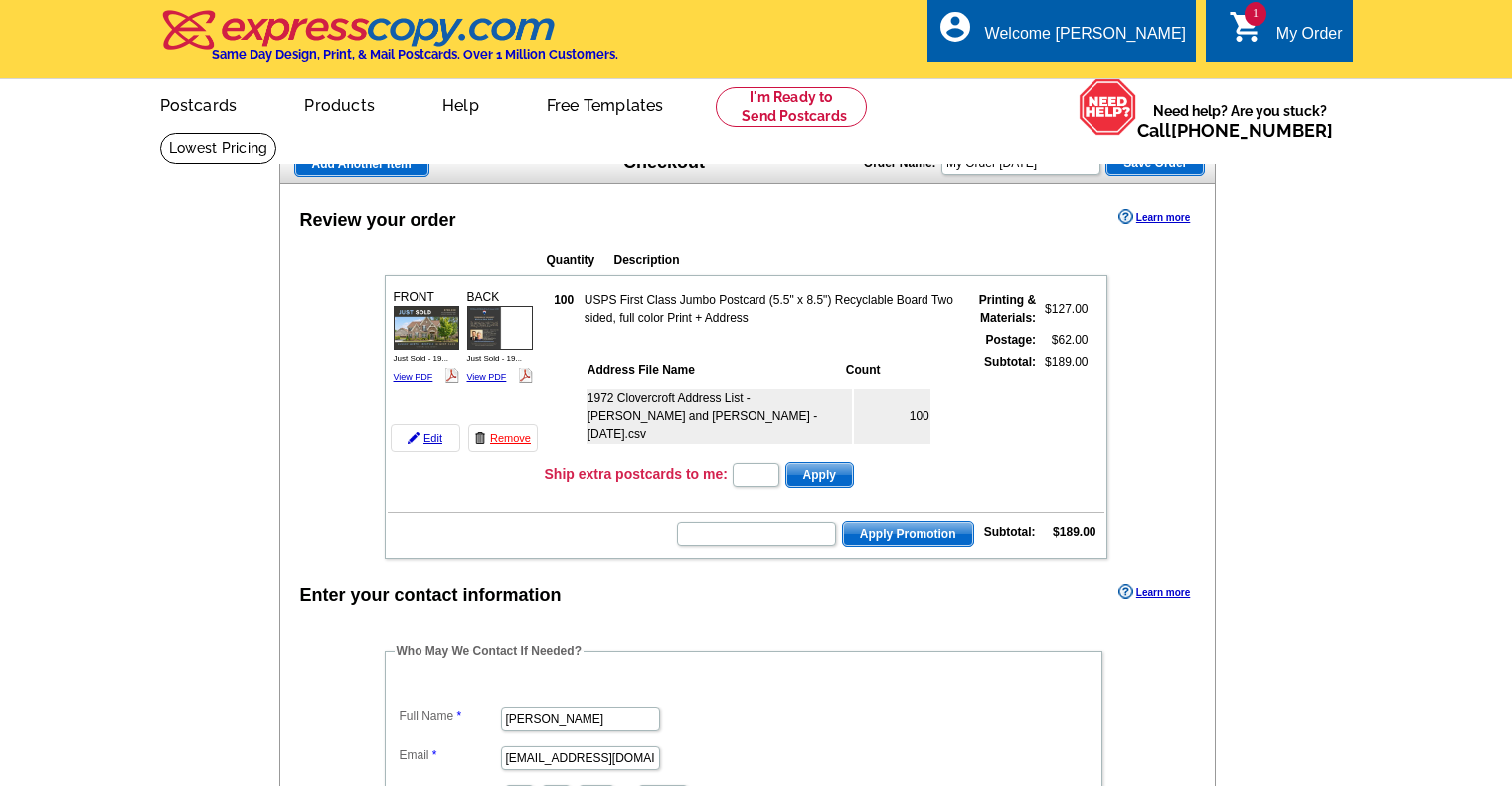 scroll, scrollTop: 0, scrollLeft: 0, axis: both 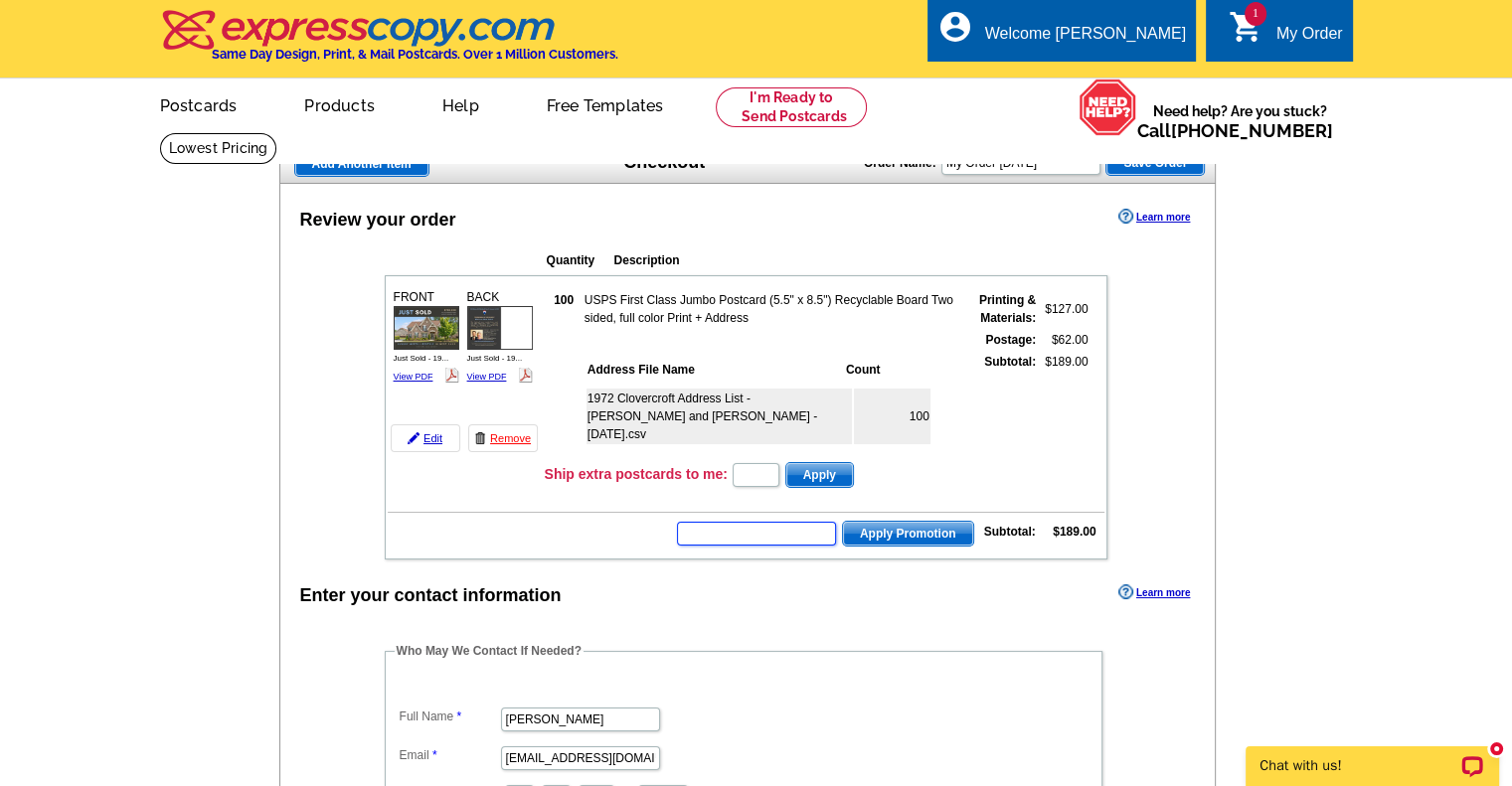 click at bounding box center (756, 534) 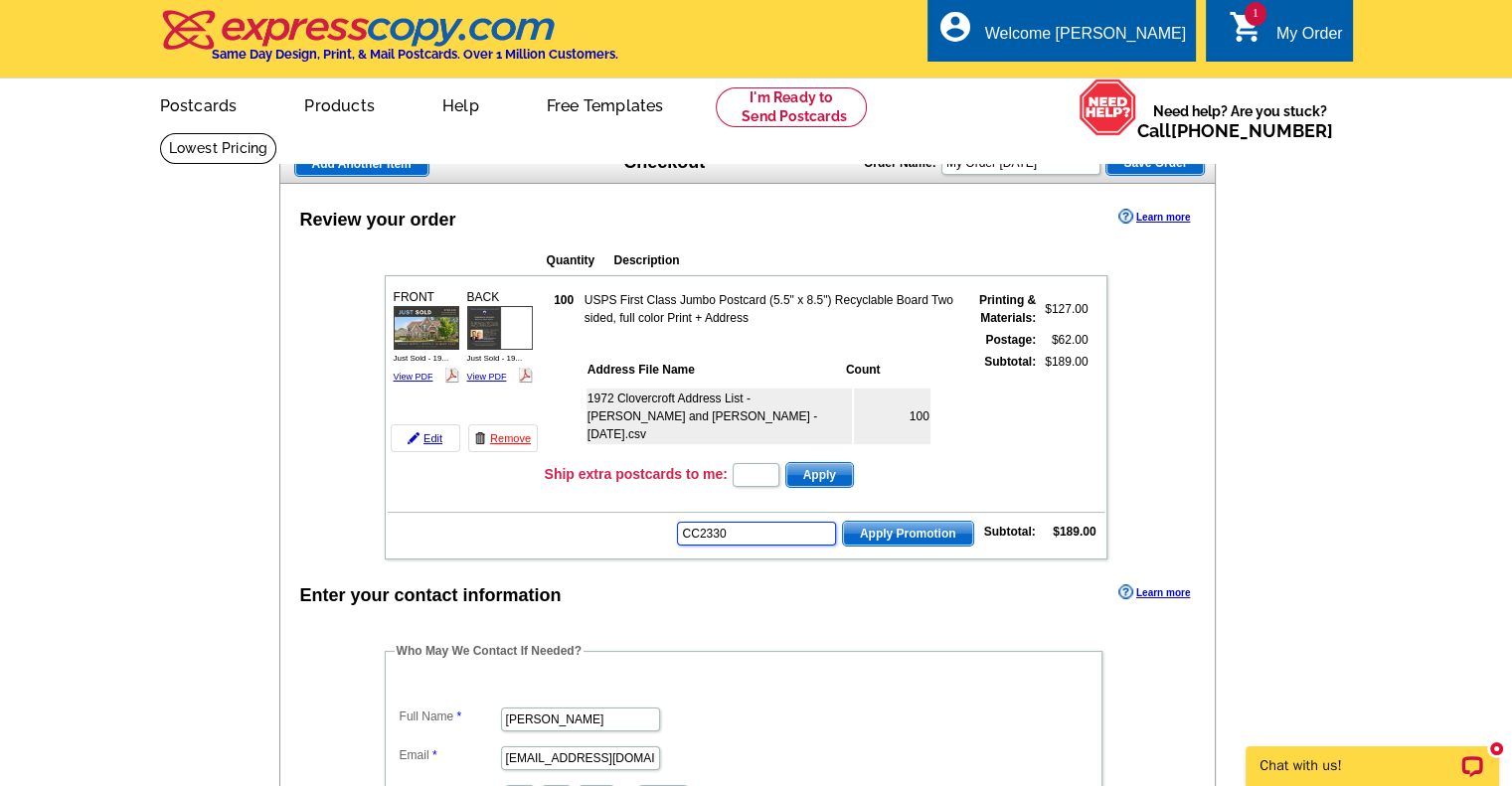 type on "CC2330" 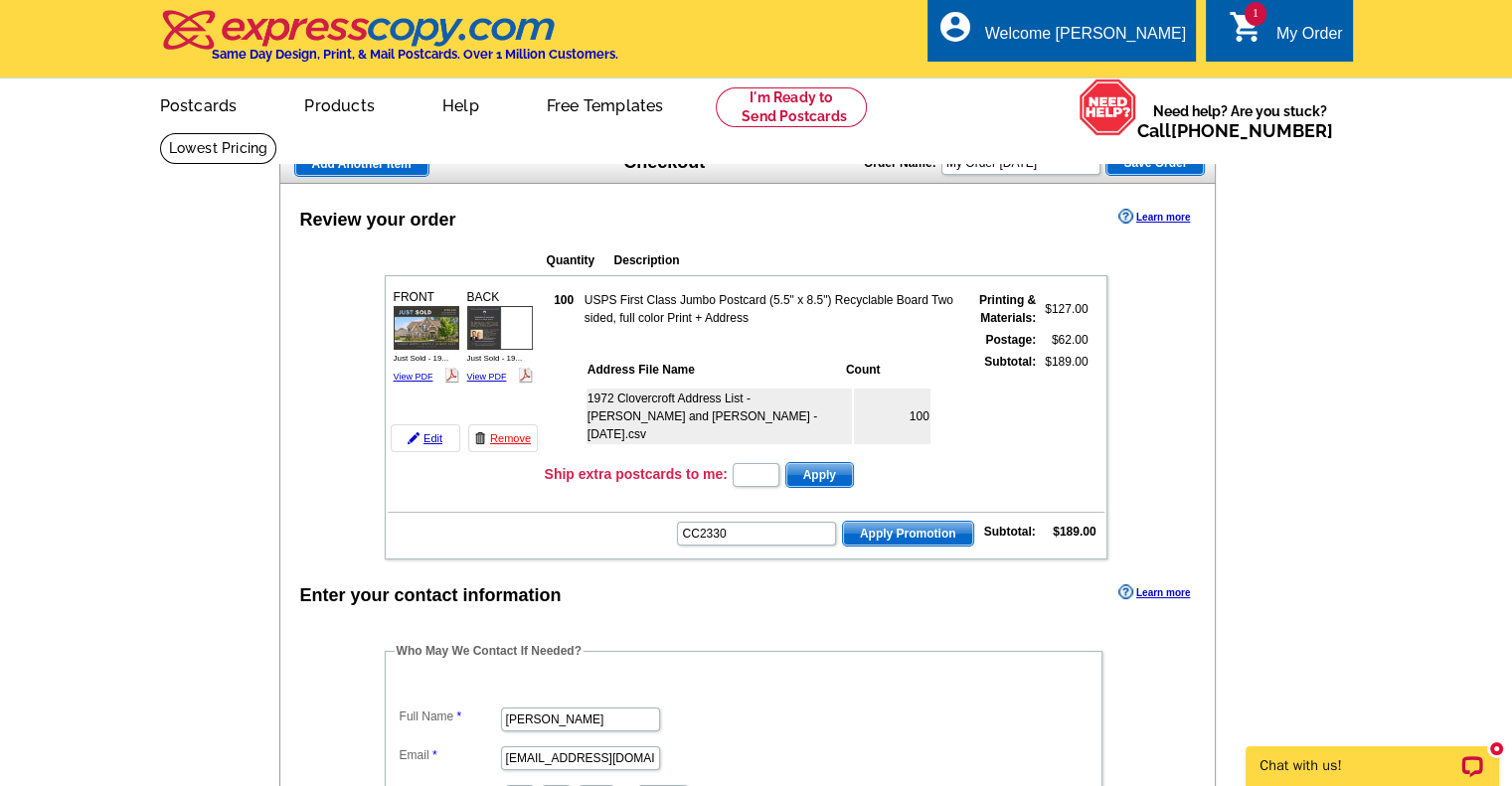 click on "Apply Promotion" at bounding box center (908, 534) 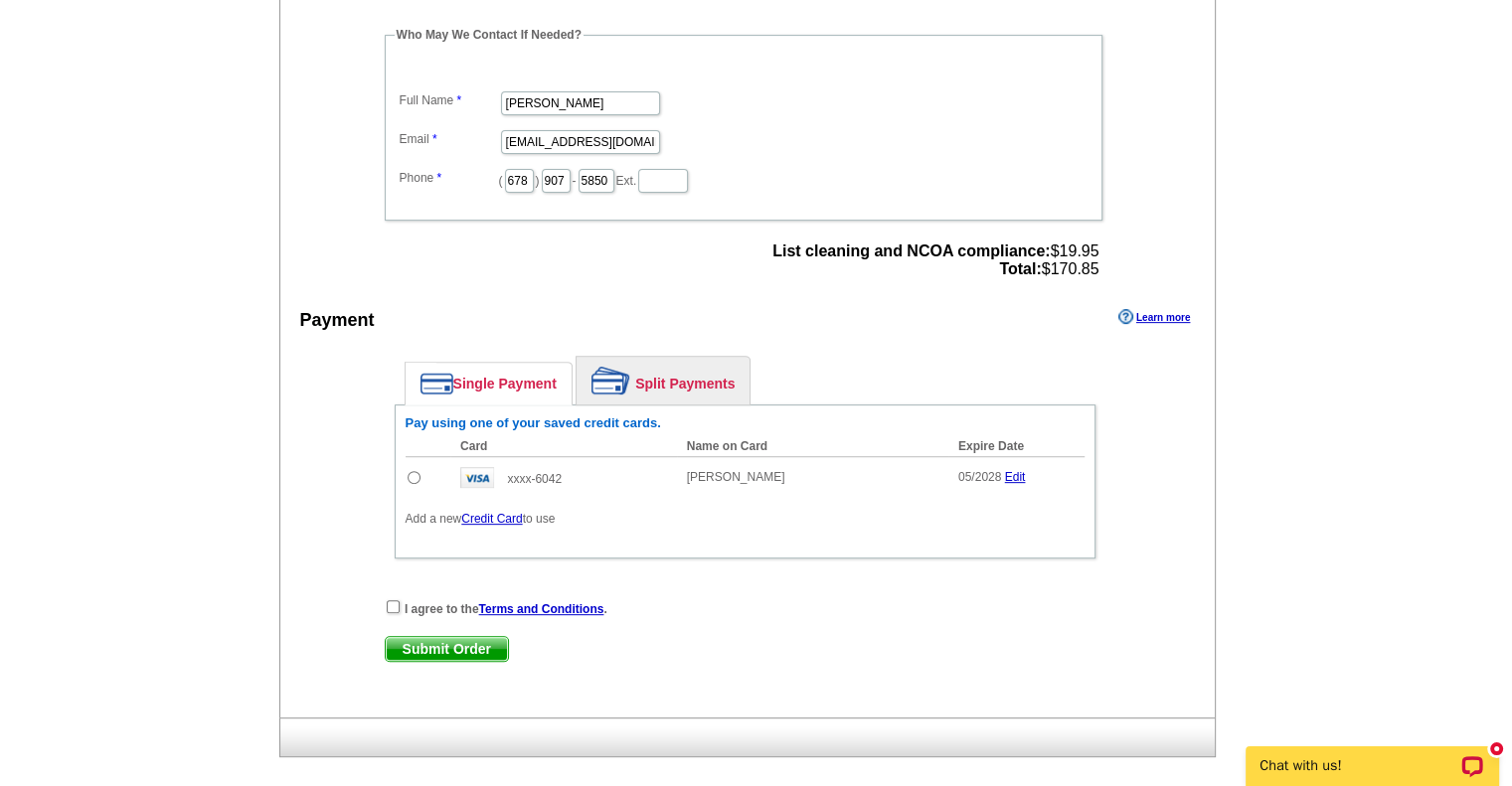 scroll, scrollTop: 731, scrollLeft: 0, axis: vertical 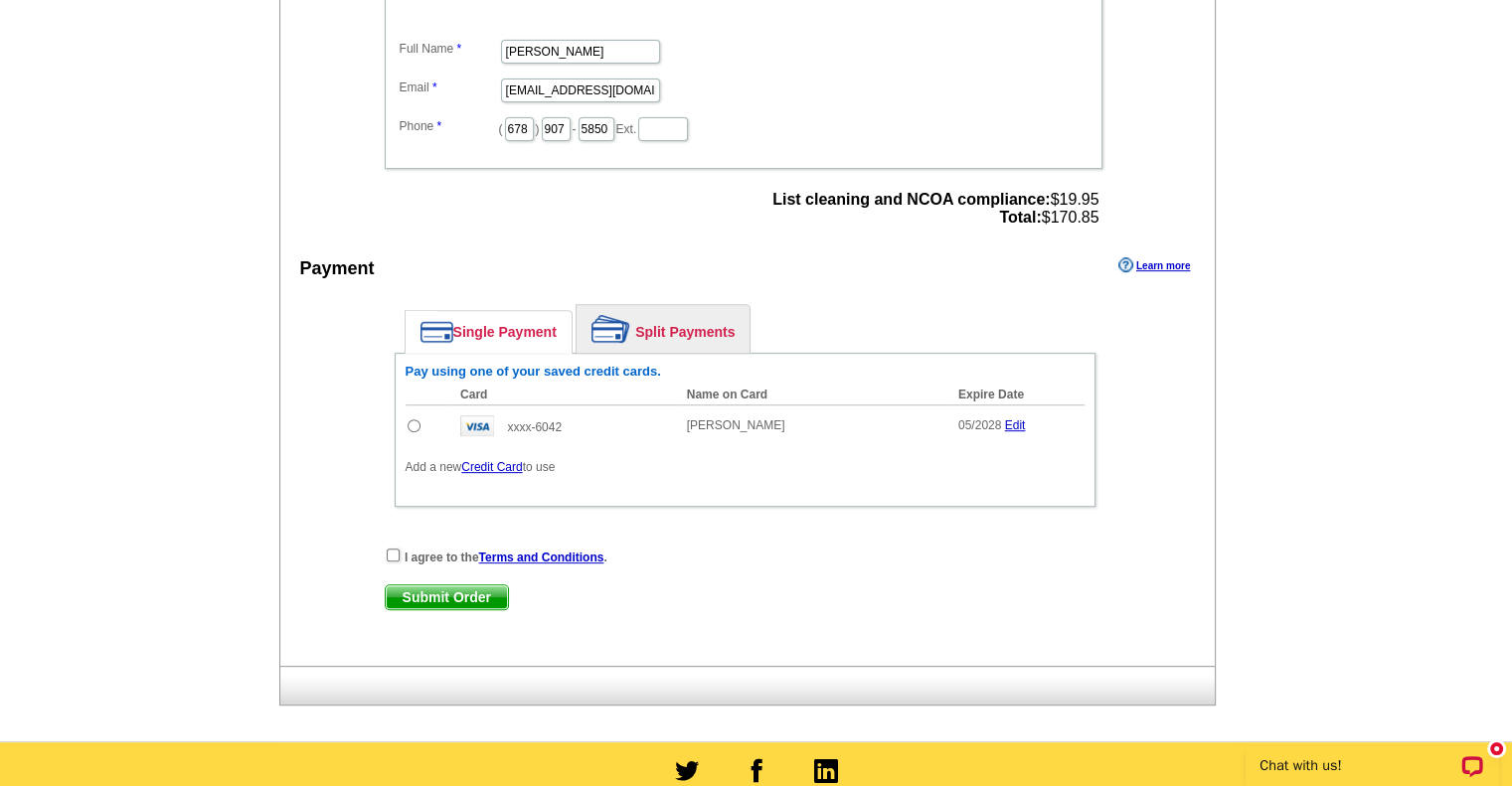 click at bounding box center [414, 425] 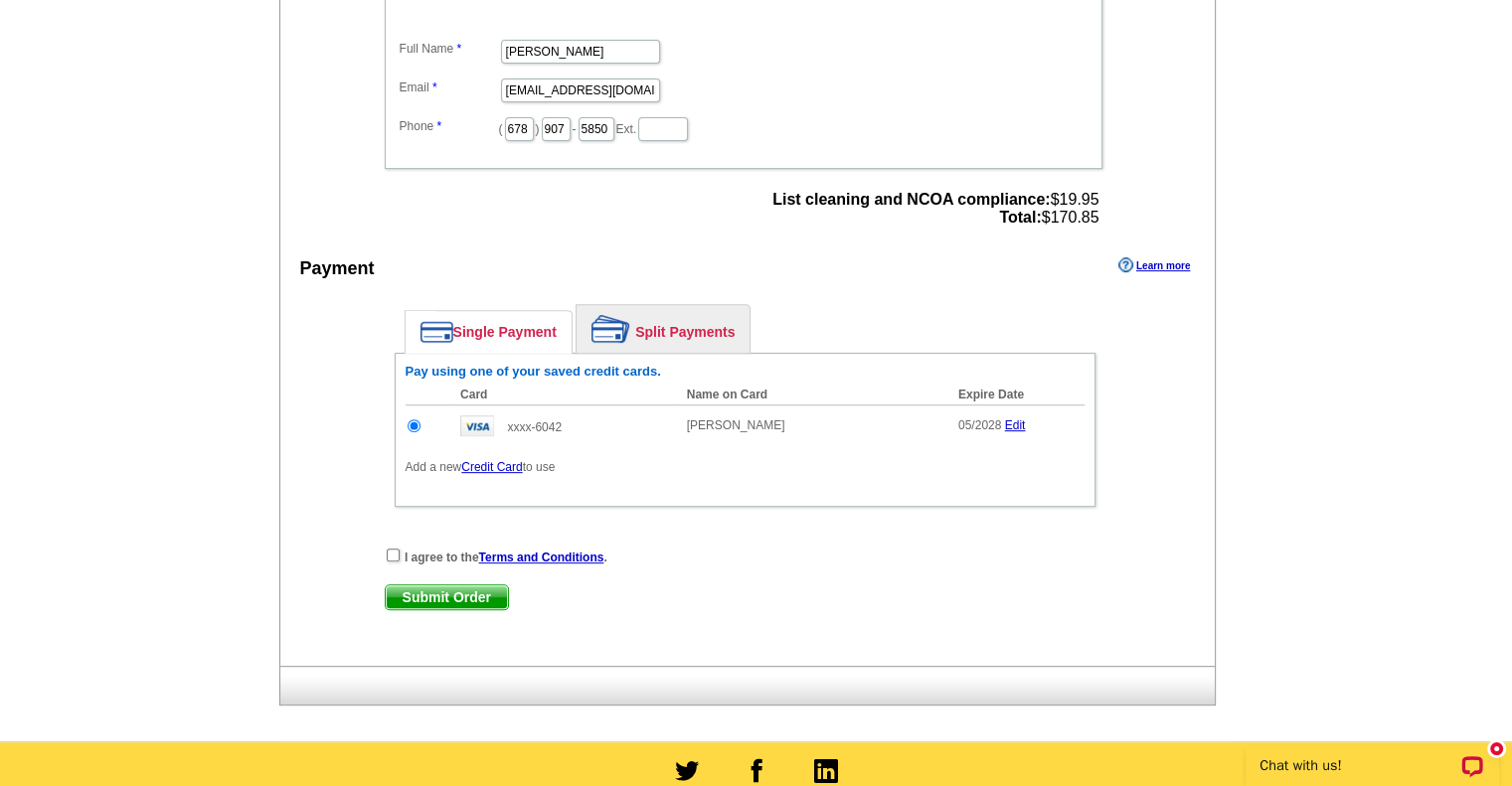 drag, startPoint x: 431, startPoint y: 583, endPoint x: 930, endPoint y: 67, distance: 717.814 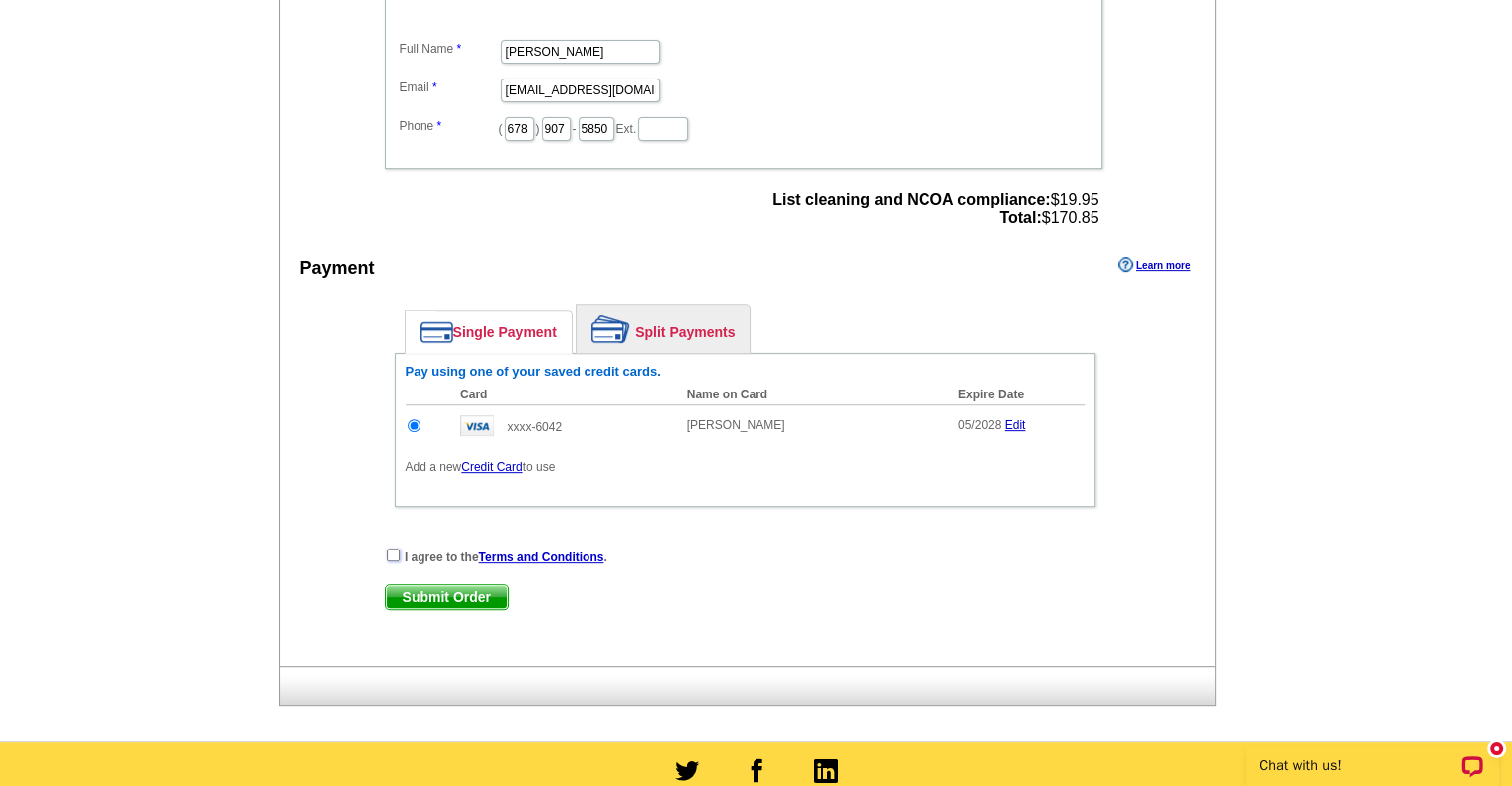 click at bounding box center [393, 554] 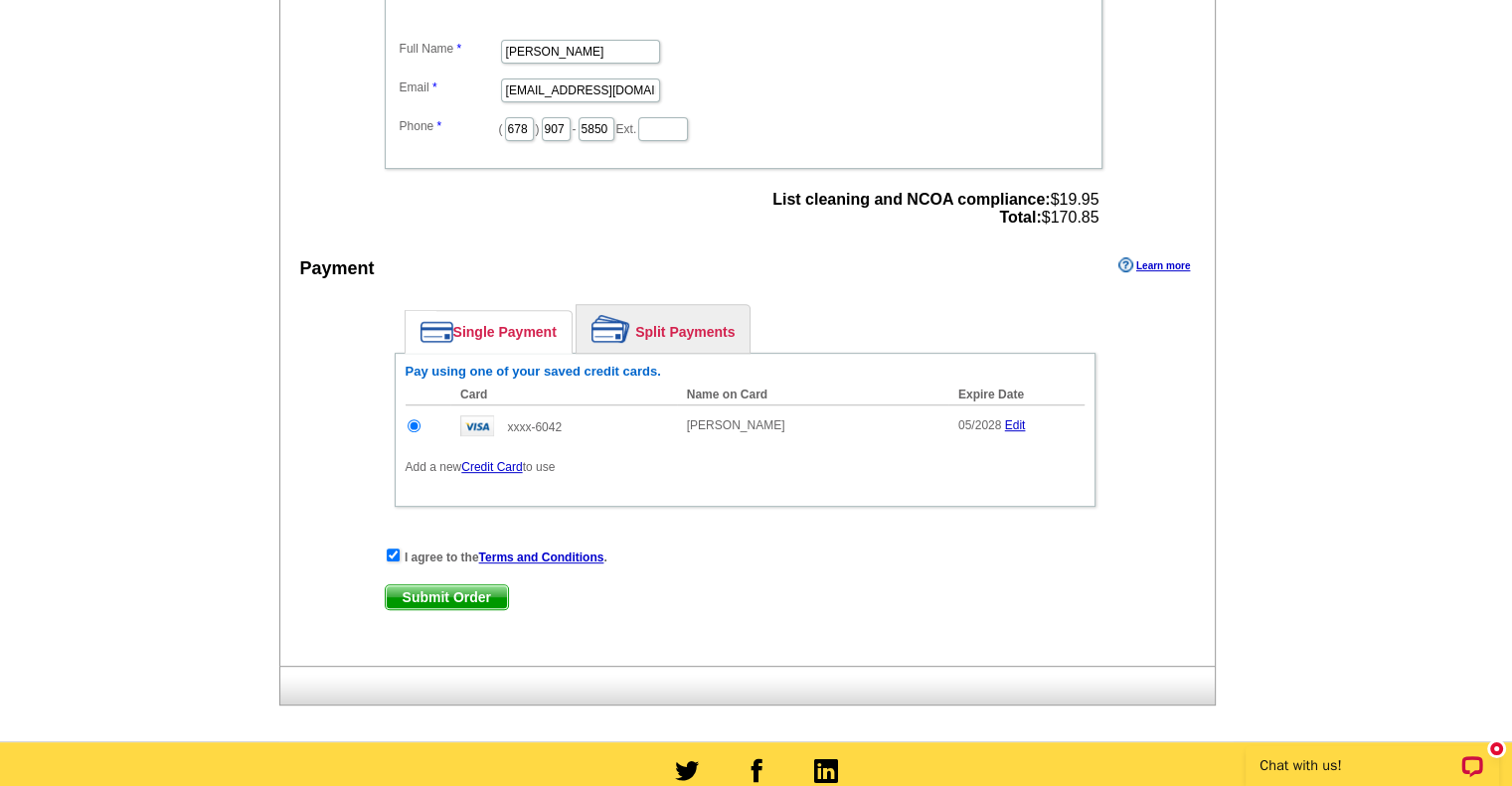 click on "Submit Order" at bounding box center [446, 597] 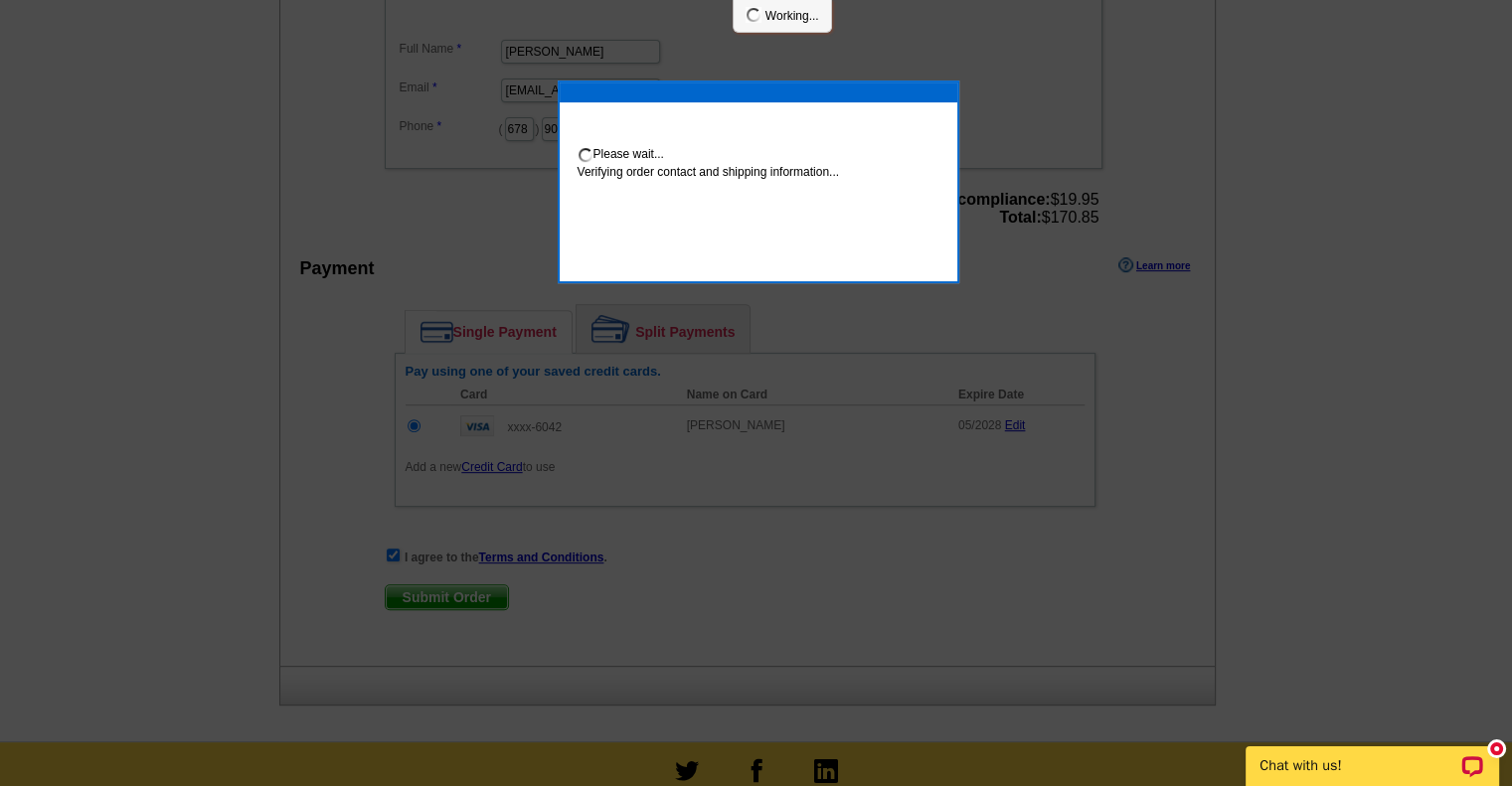 scroll, scrollTop: 723, scrollLeft: 0, axis: vertical 